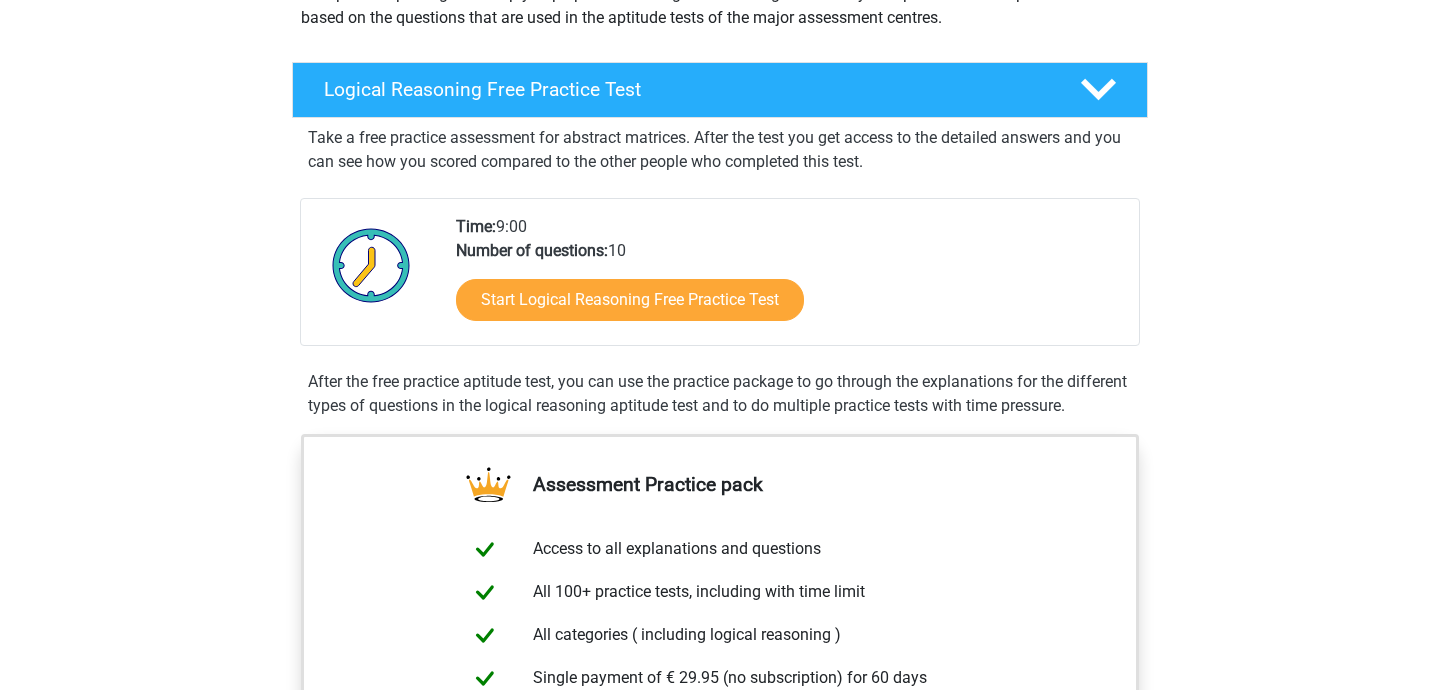 scroll, scrollTop: 313, scrollLeft: 0, axis: vertical 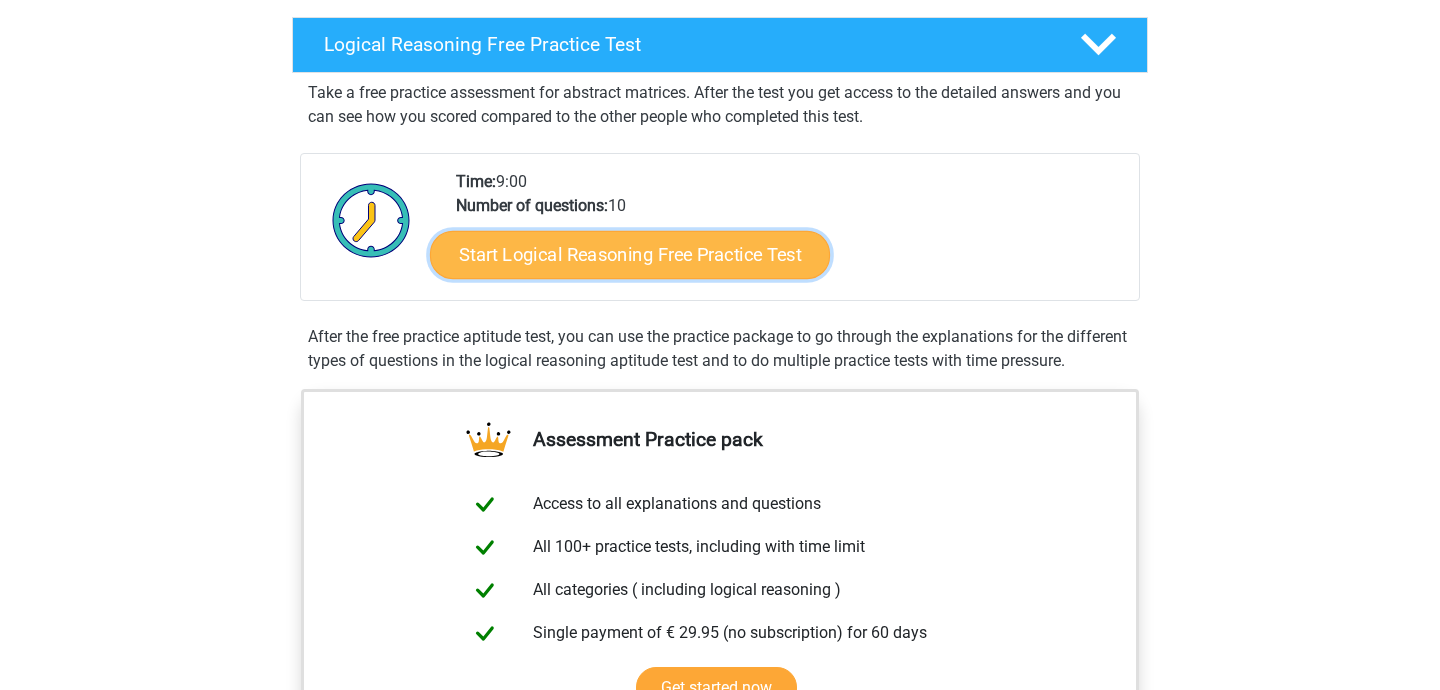 click on "Start Logical Reasoning
Free Practice Test" at bounding box center (630, 254) 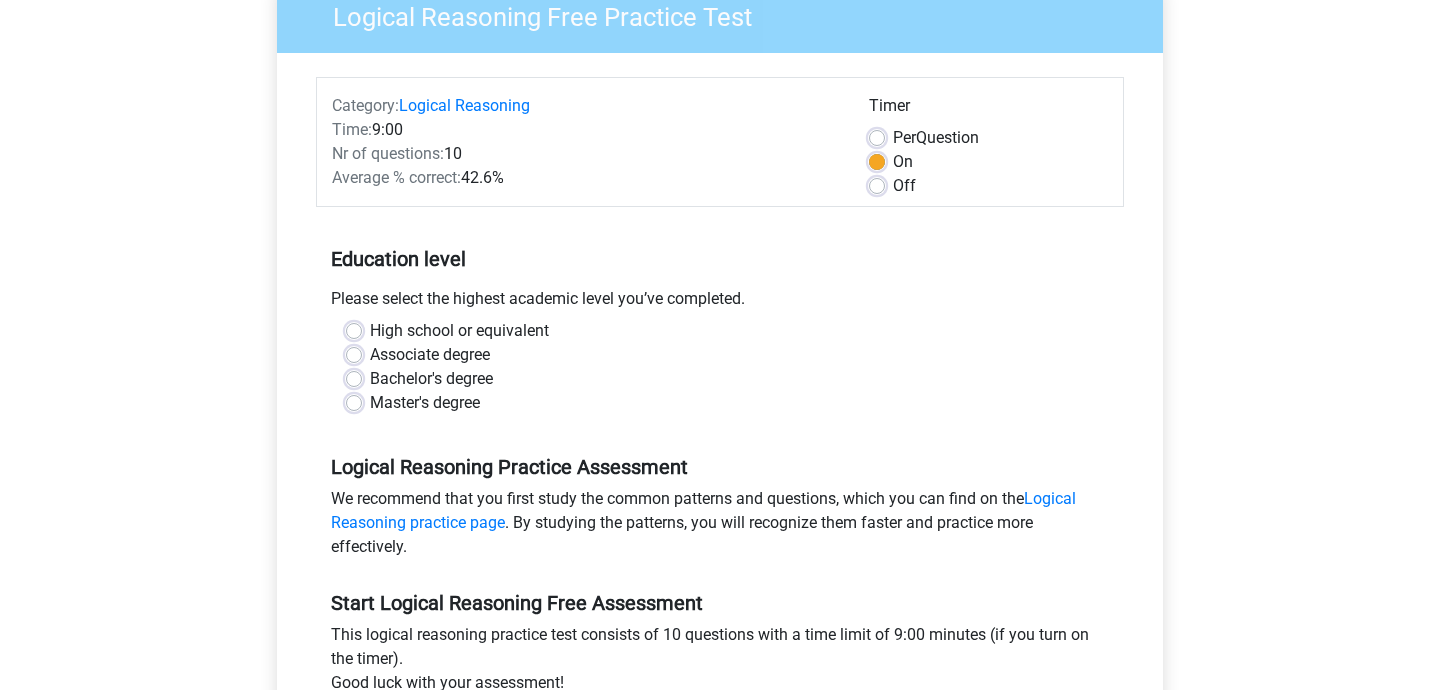 scroll, scrollTop: 221, scrollLeft: 0, axis: vertical 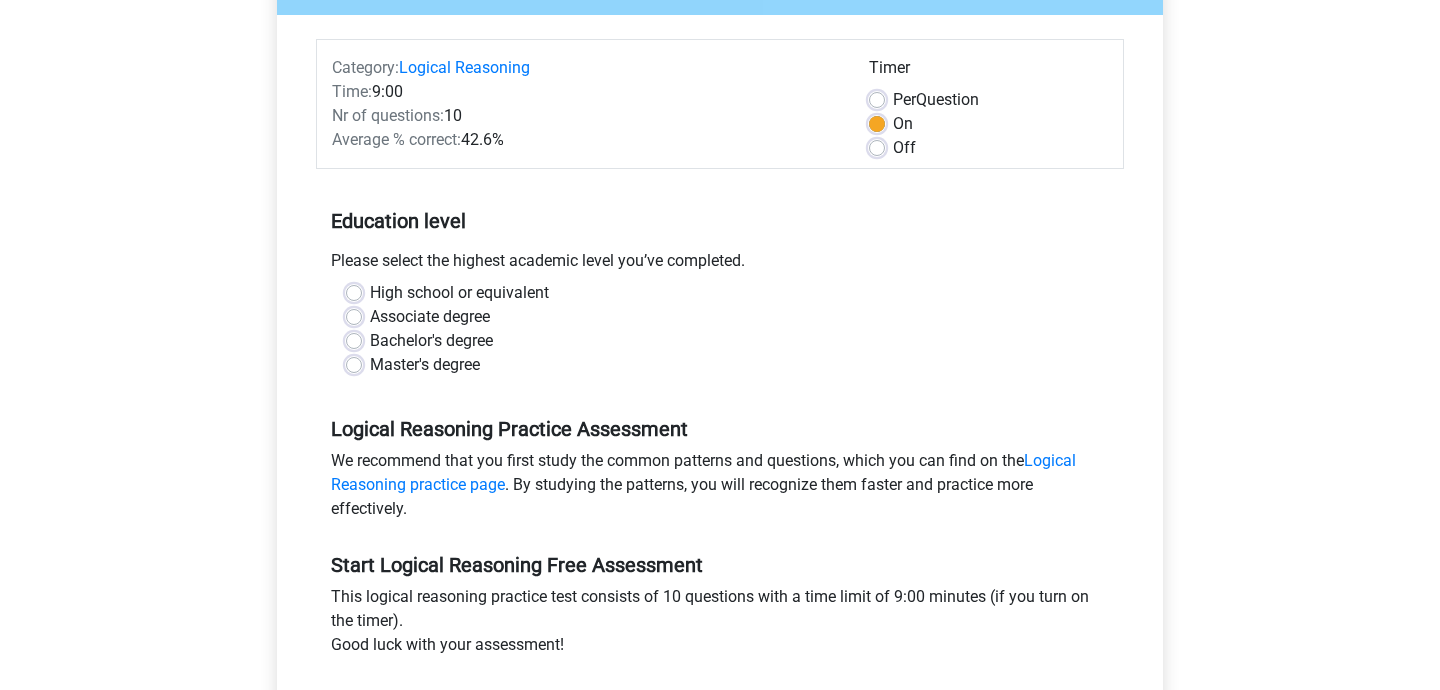click on "Per  Question" at bounding box center (936, 100) 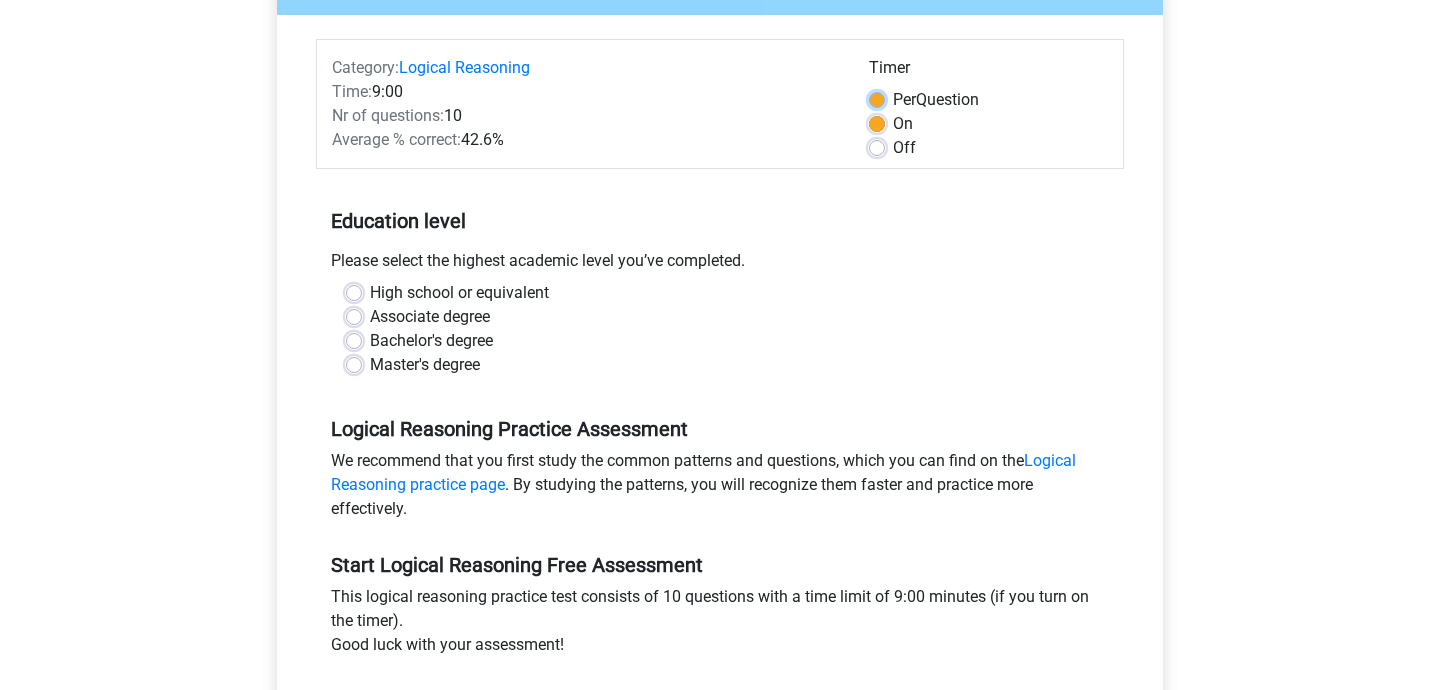 click on "Per  Question" at bounding box center [877, 98] 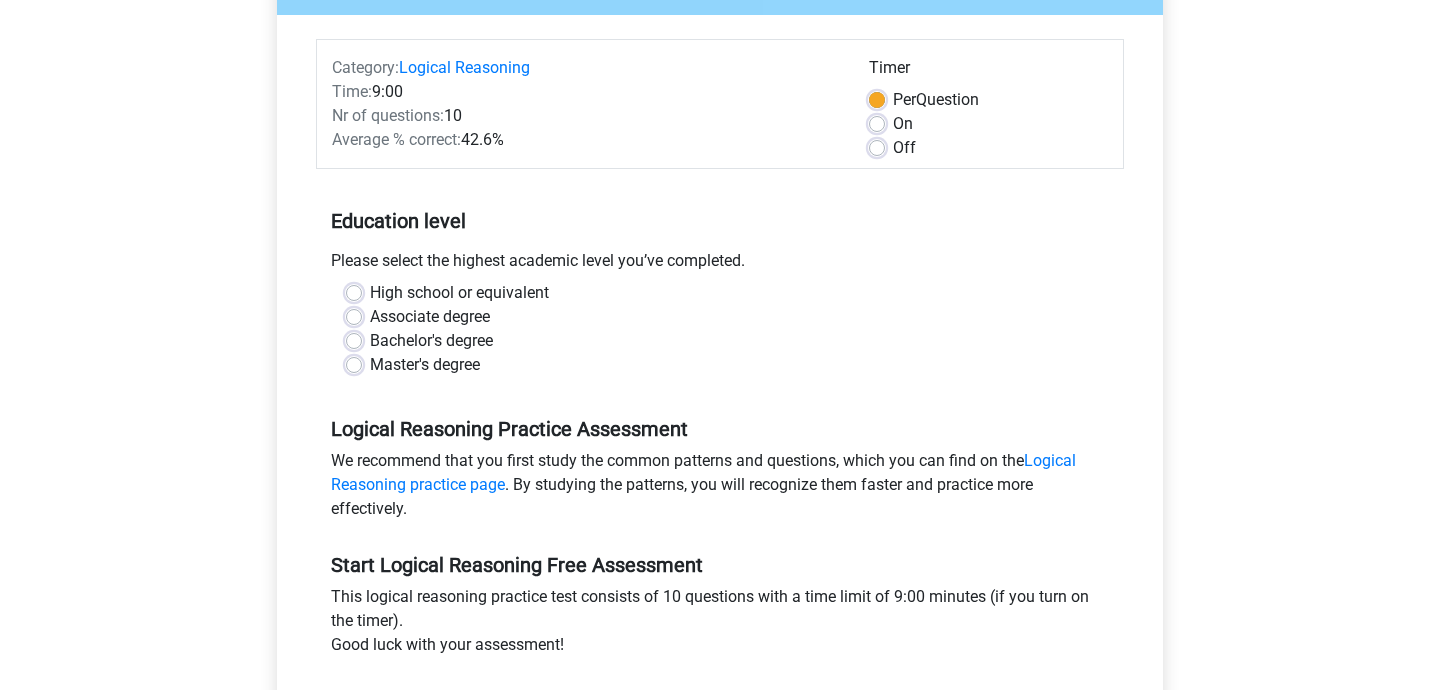 click on "On" at bounding box center [903, 124] 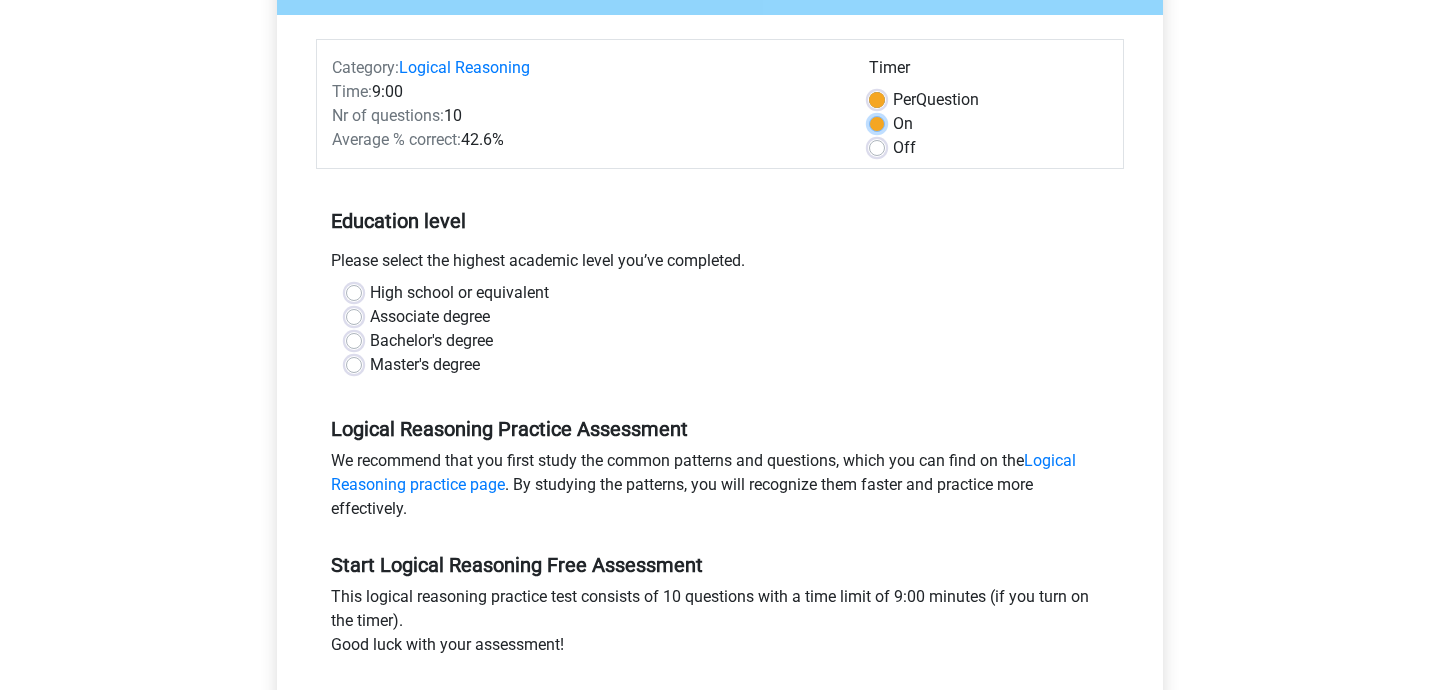 click on "On" at bounding box center (877, 122) 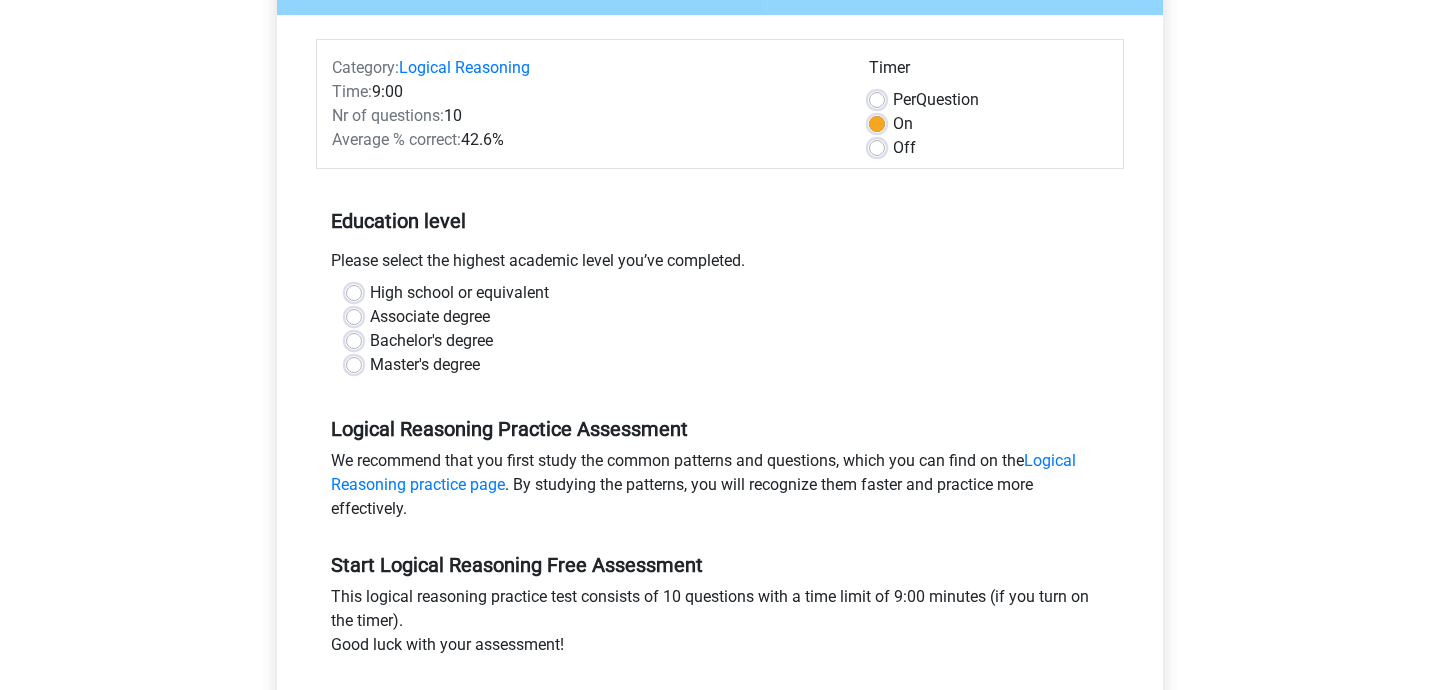 click on "Per  Question" at bounding box center (936, 100) 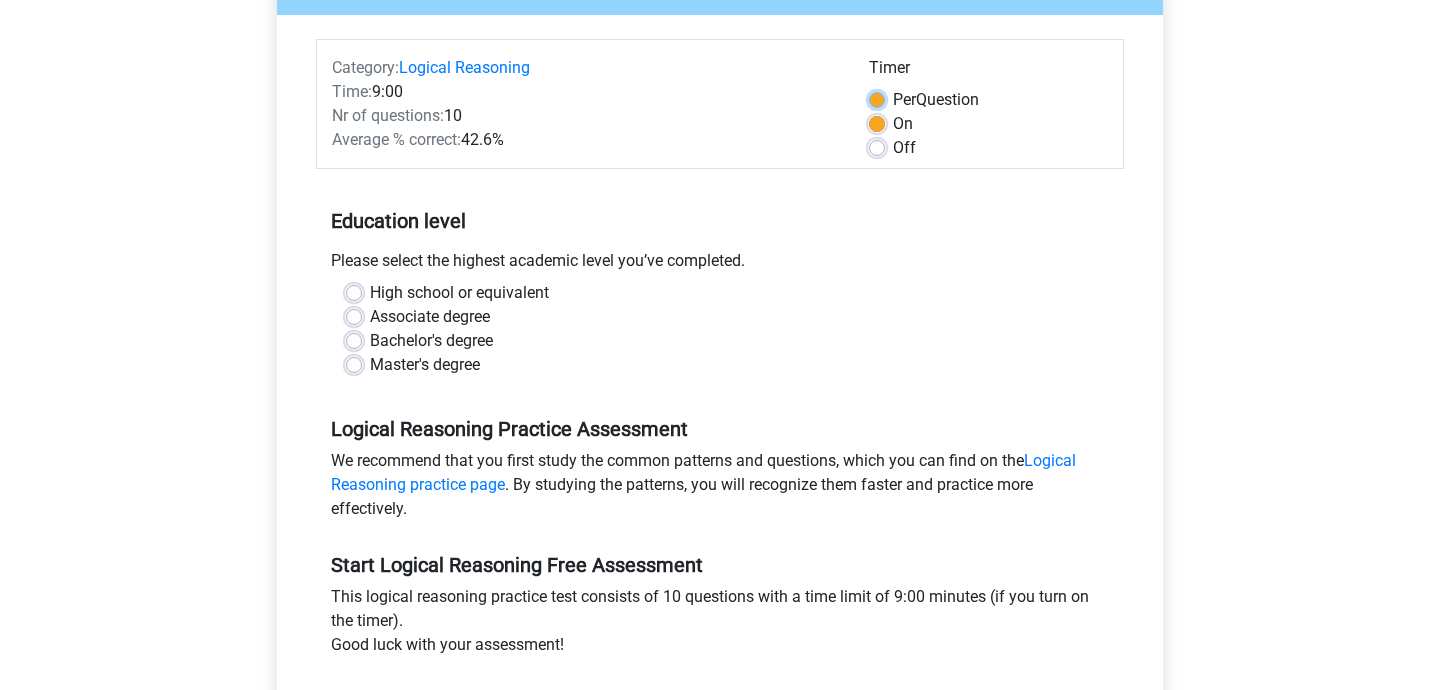 click on "Per  Question" at bounding box center [877, 98] 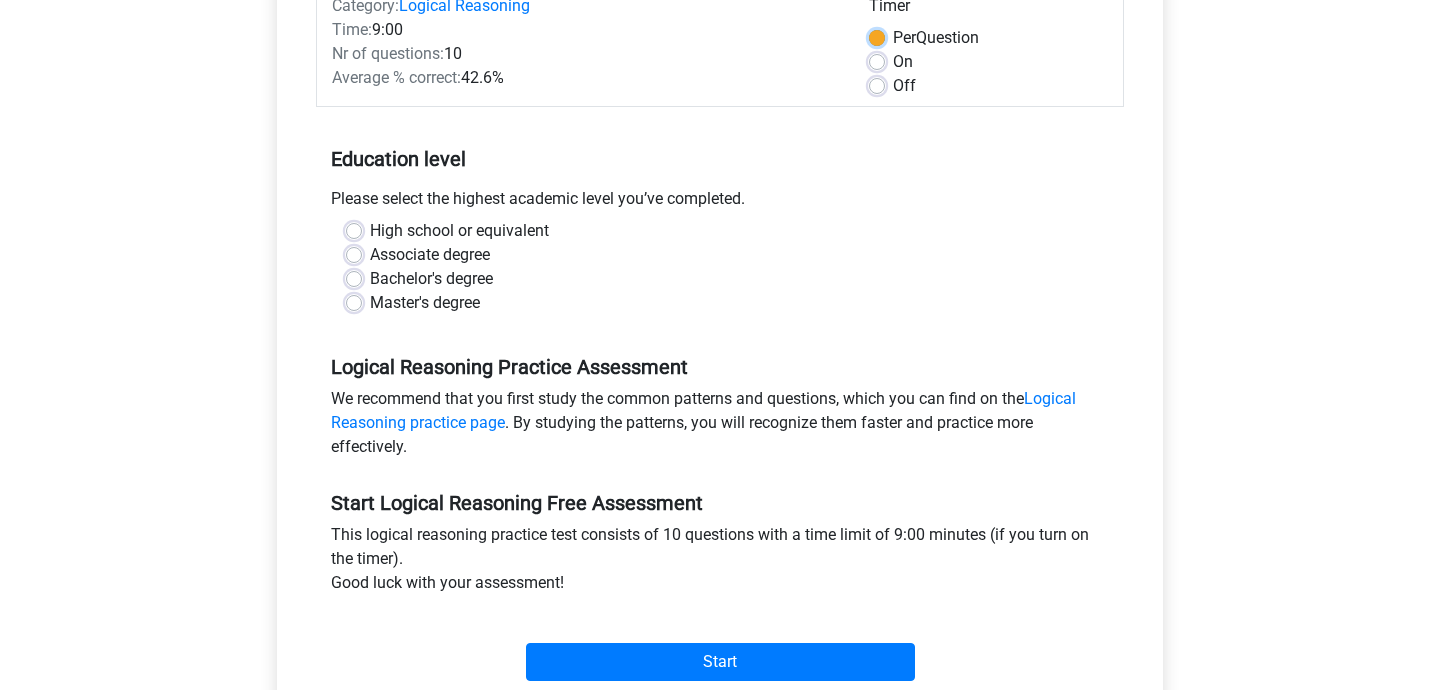 scroll, scrollTop: 298, scrollLeft: 0, axis: vertical 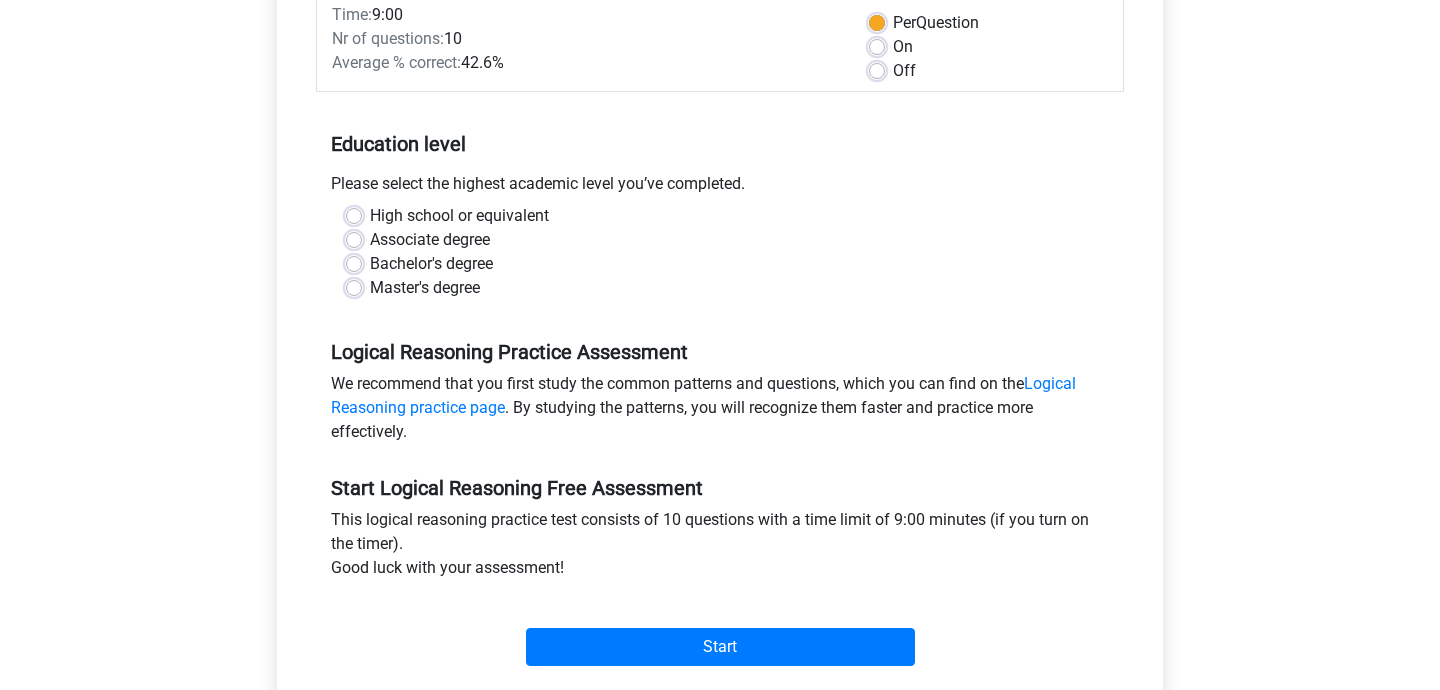 click on "Master's degree" at bounding box center [425, 288] 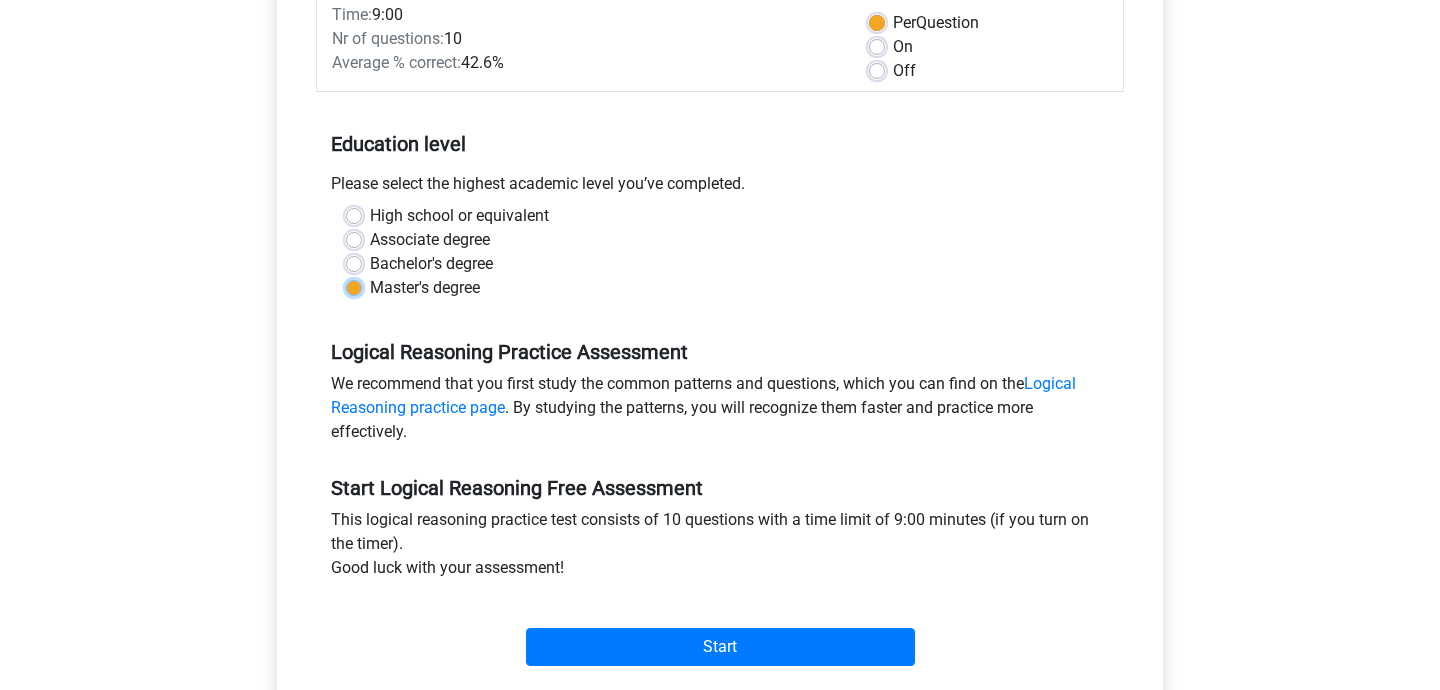 click on "Master's degree" at bounding box center (354, 286) 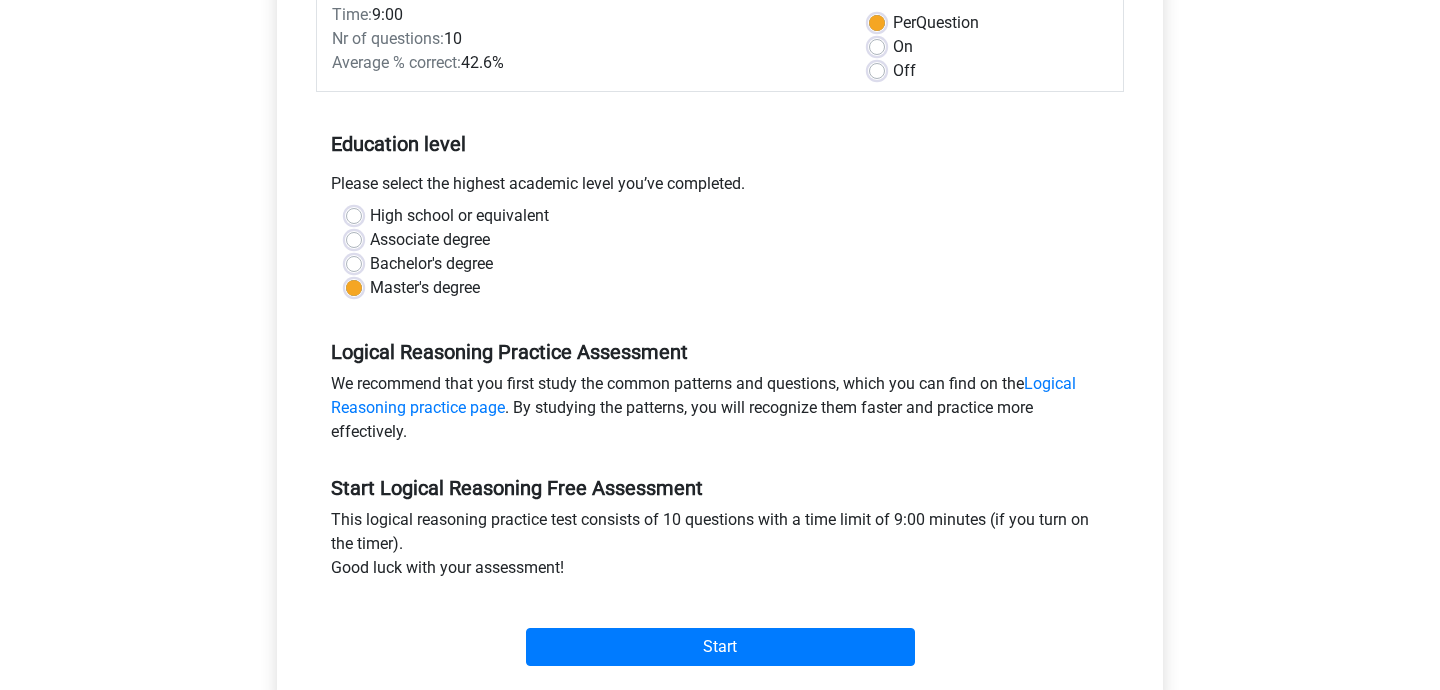 click on "Bachelor's degree" at bounding box center [431, 264] 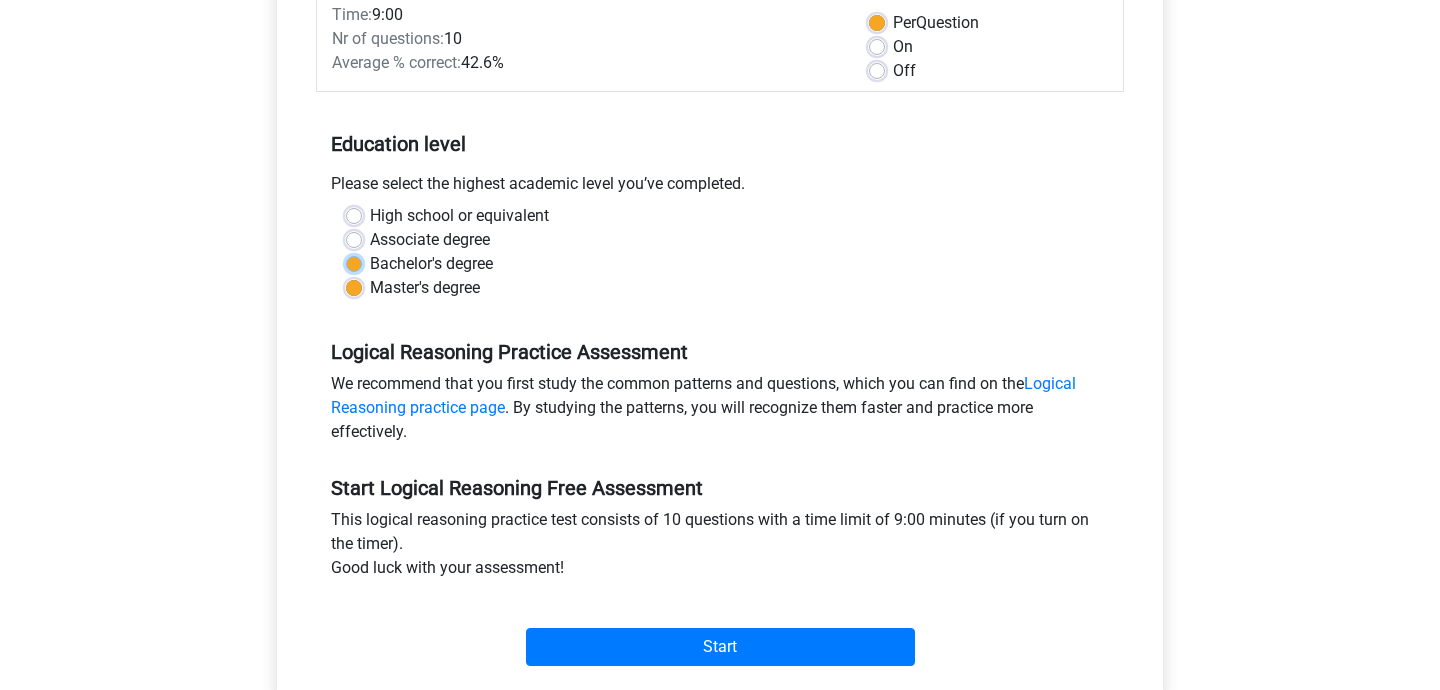 click on "Bachelor's degree" at bounding box center [354, 262] 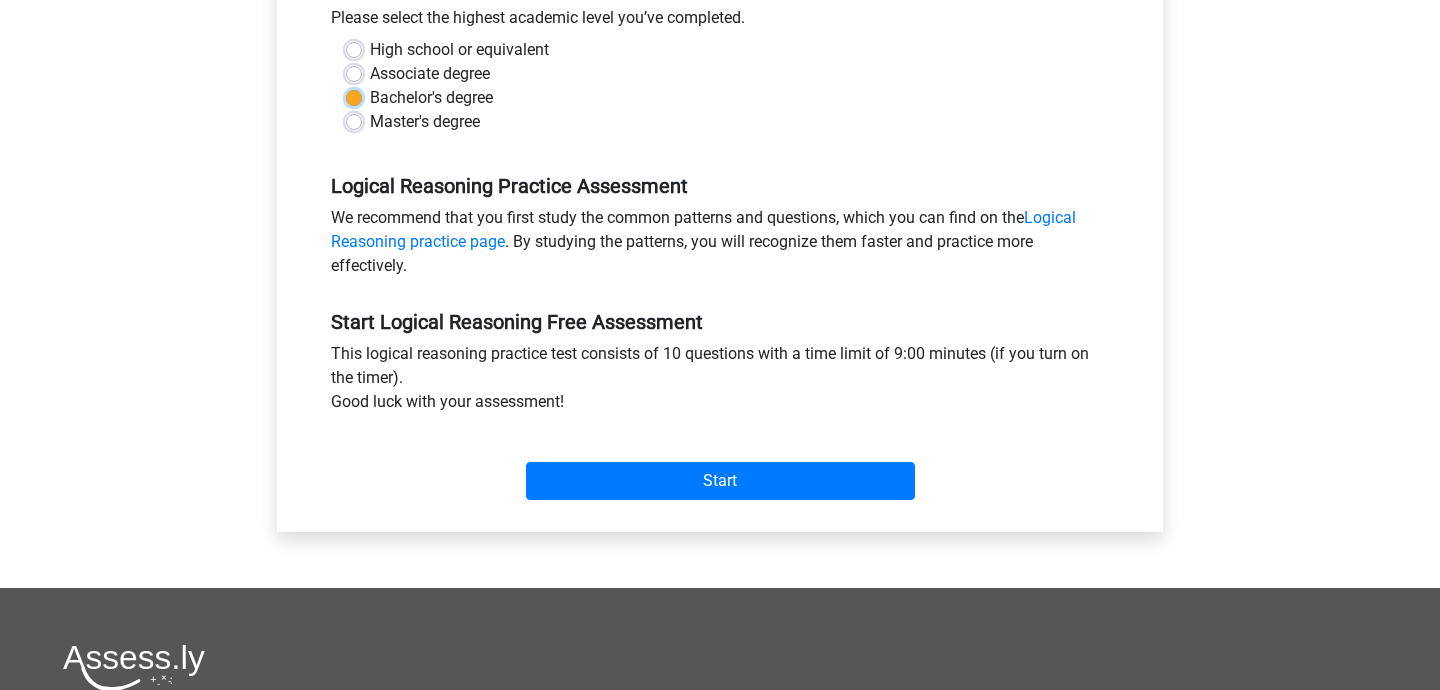 scroll, scrollTop: 469, scrollLeft: 0, axis: vertical 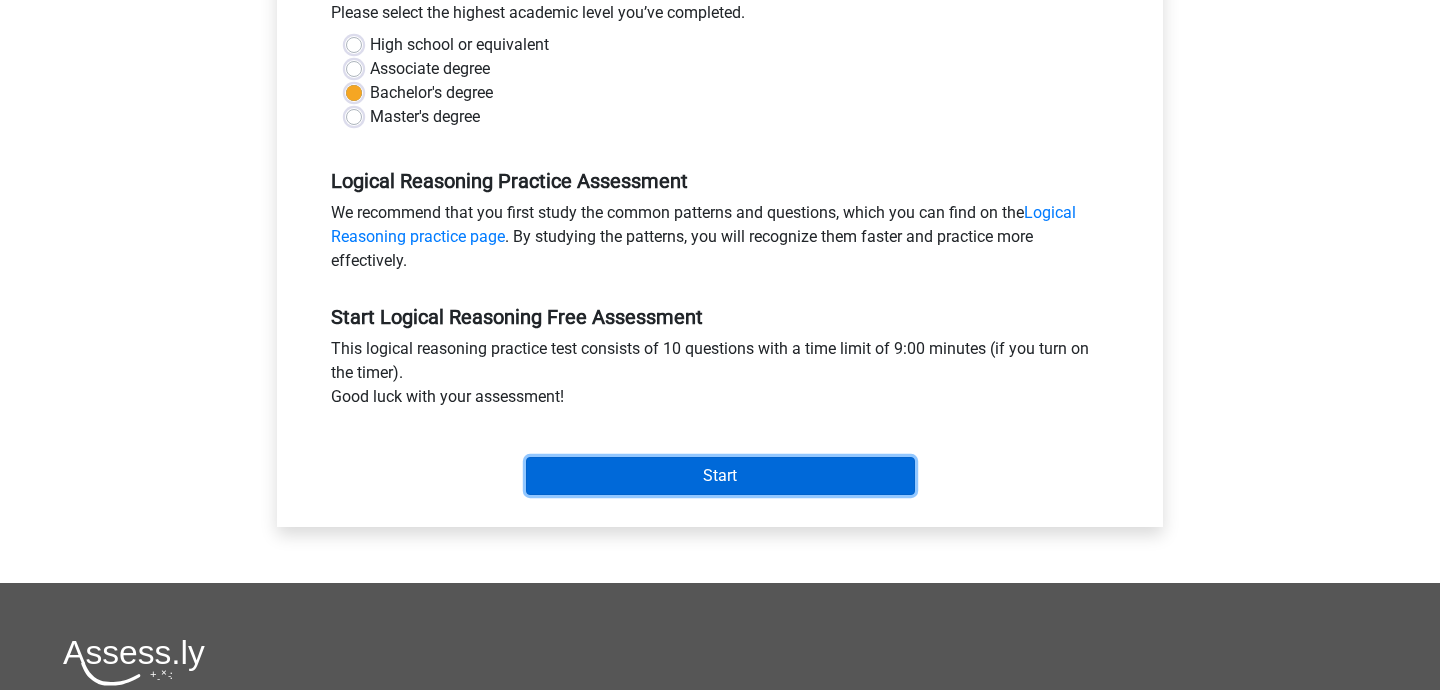 click on "Start" at bounding box center [720, 476] 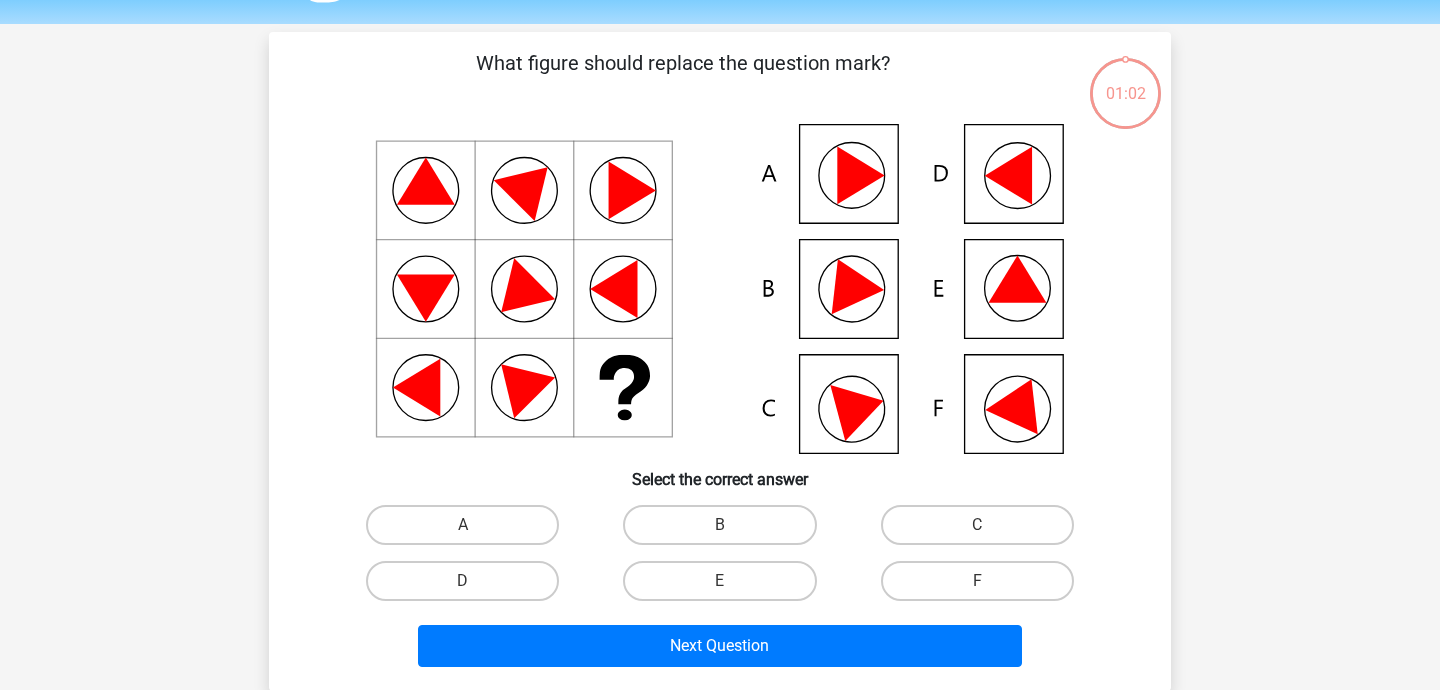 scroll, scrollTop: 57, scrollLeft: 0, axis: vertical 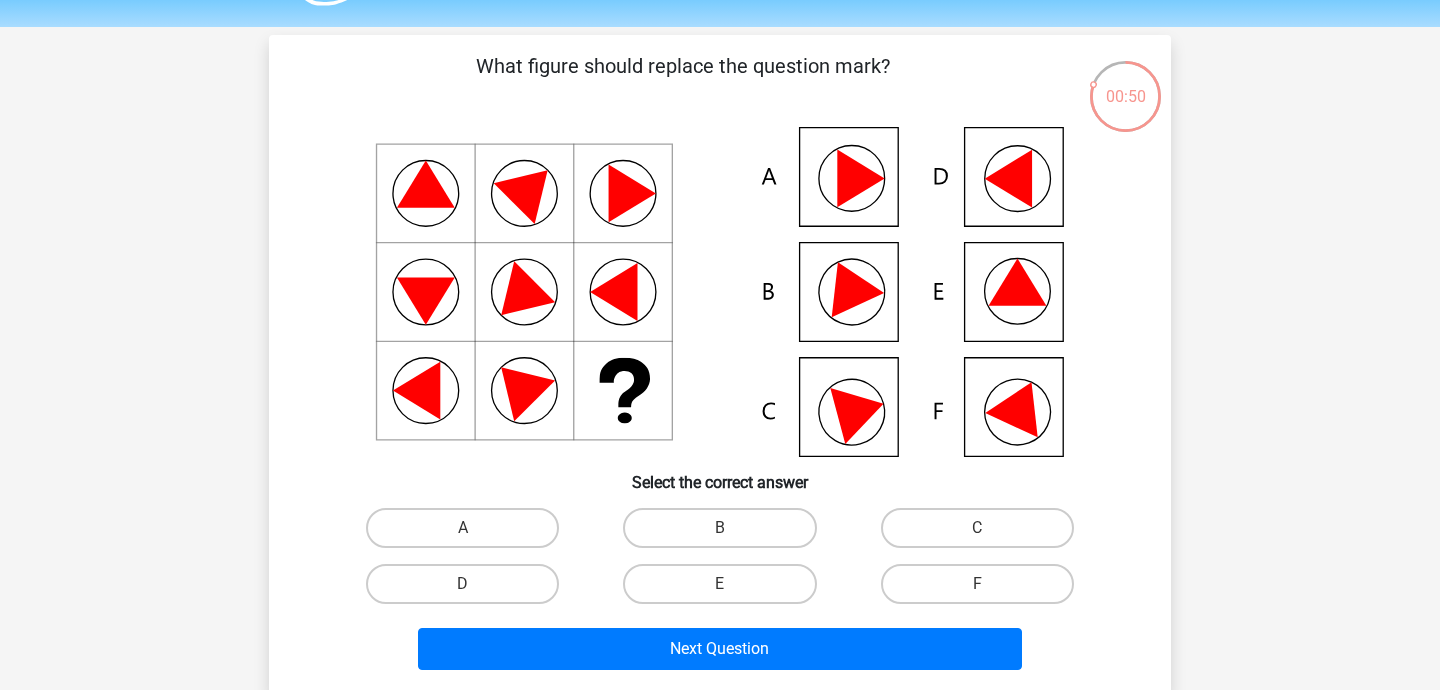 click 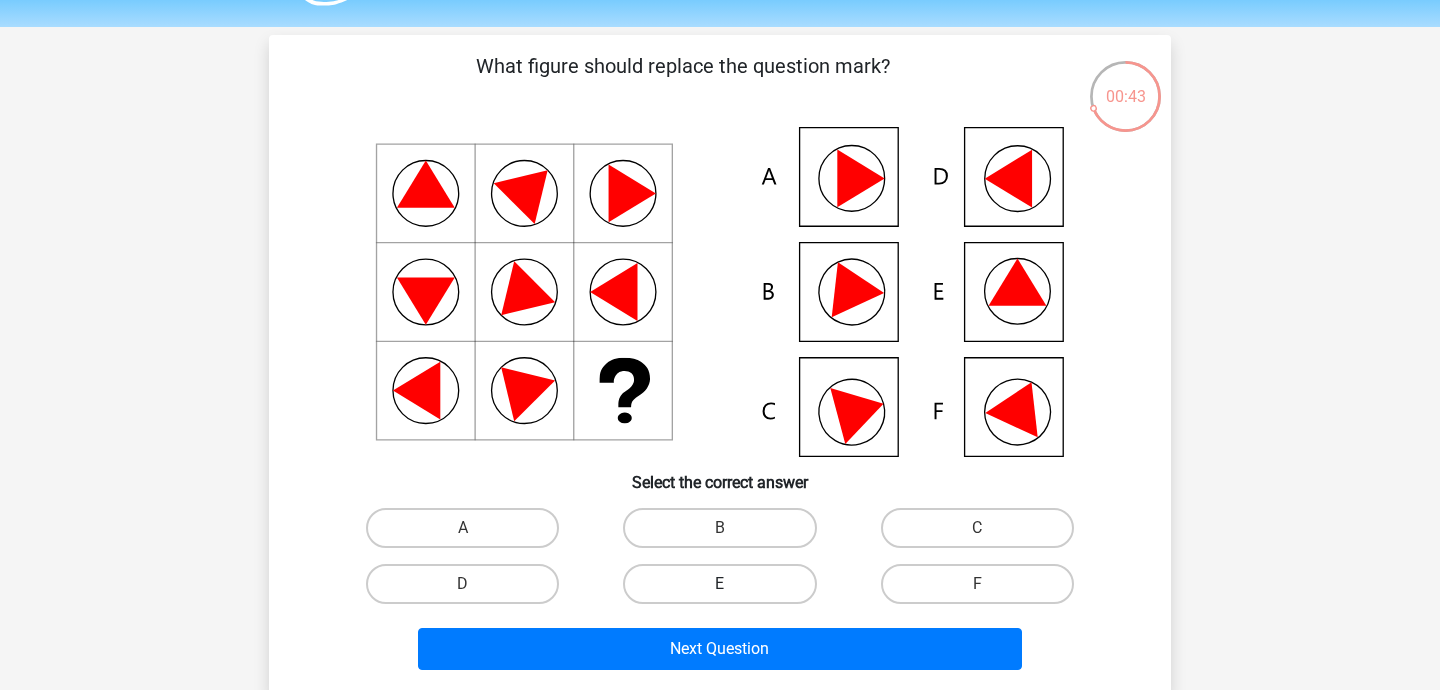 click on "E" at bounding box center [719, 584] 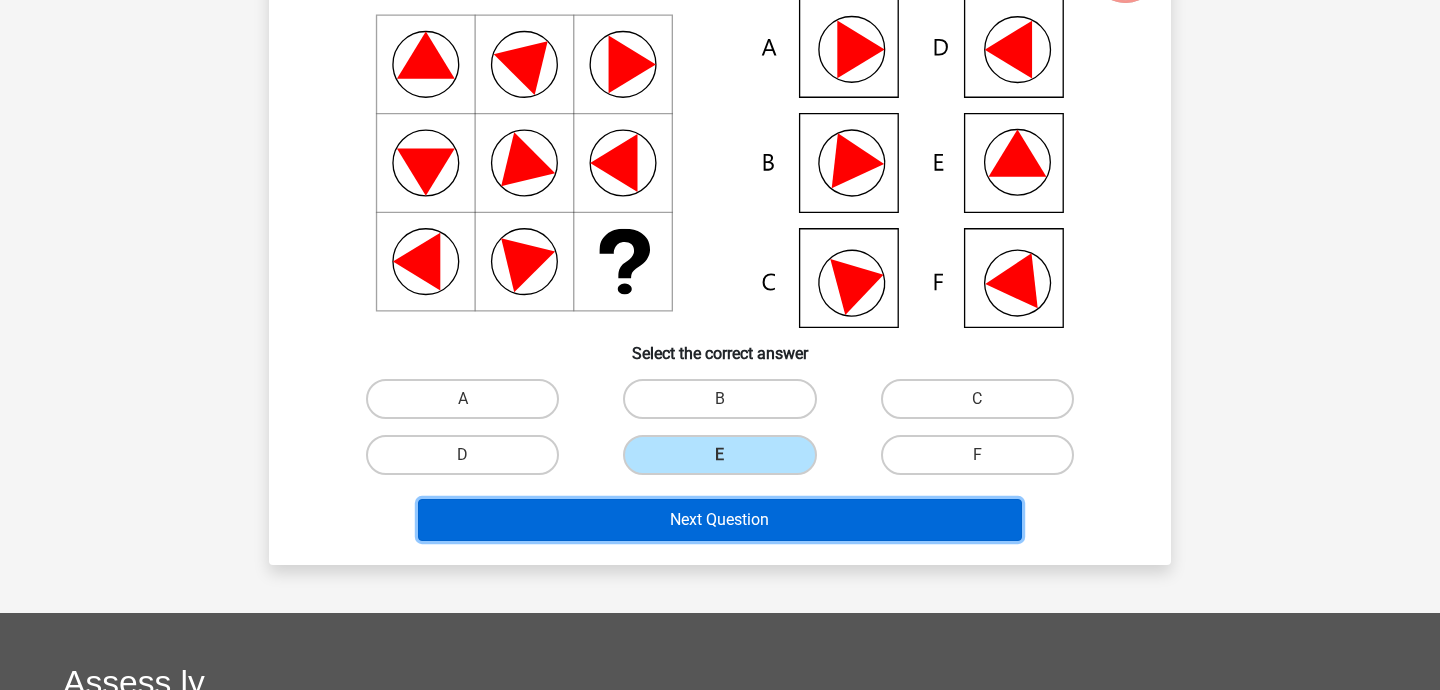 click on "Next Question" at bounding box center [720, 520] 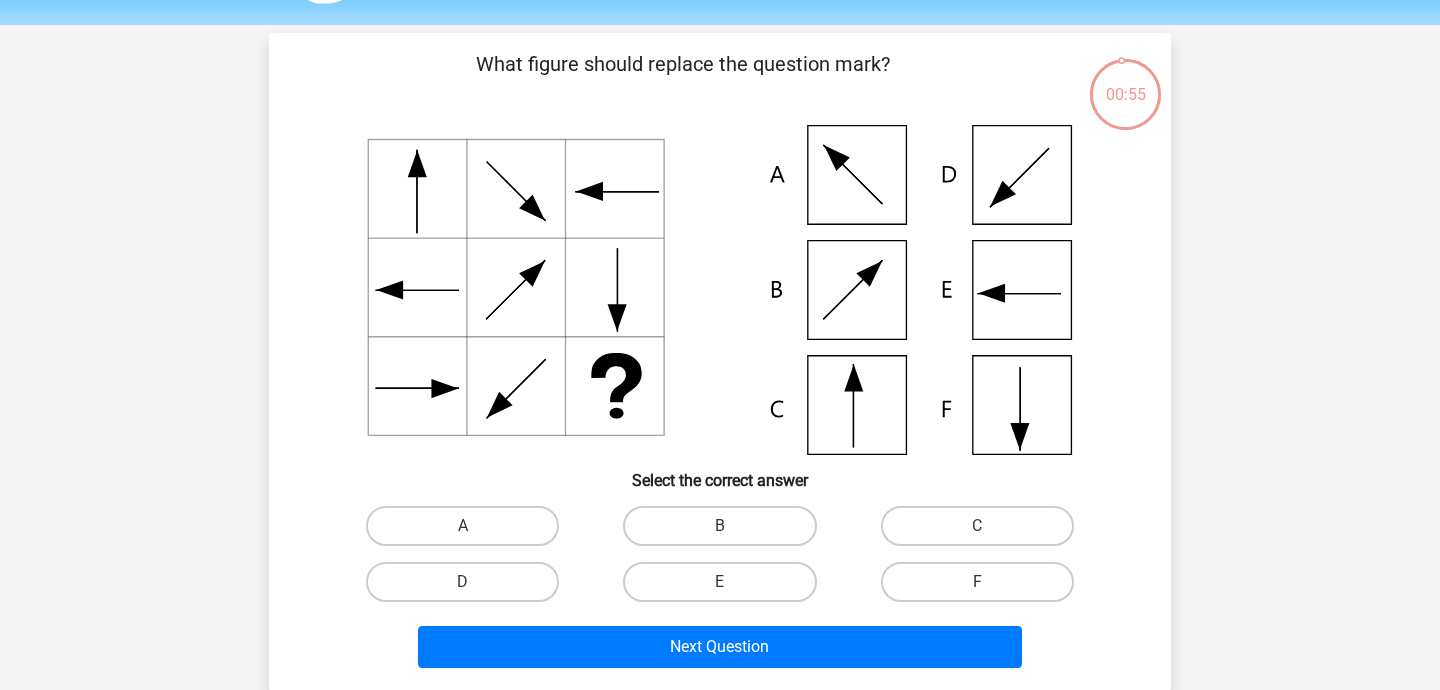 scroll, scrollTop: 60, scrollLeft: 0, axis: vertical 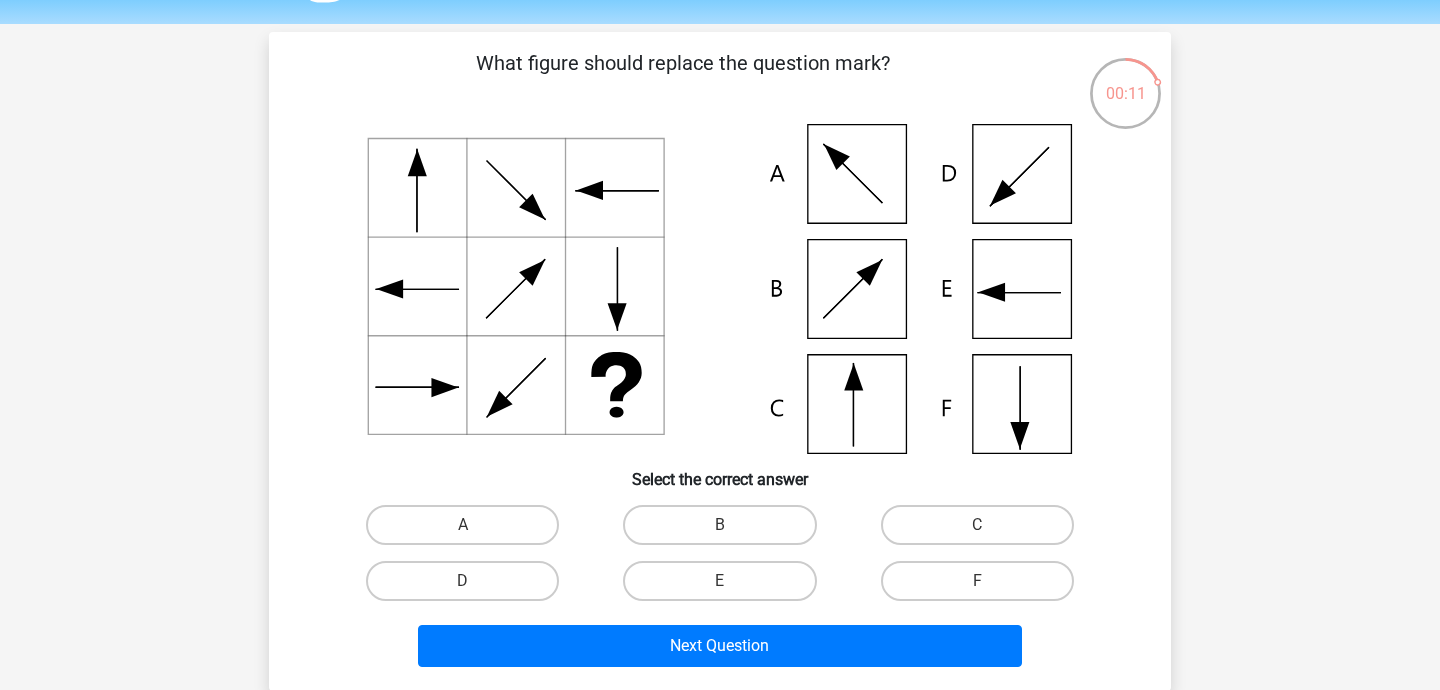 click 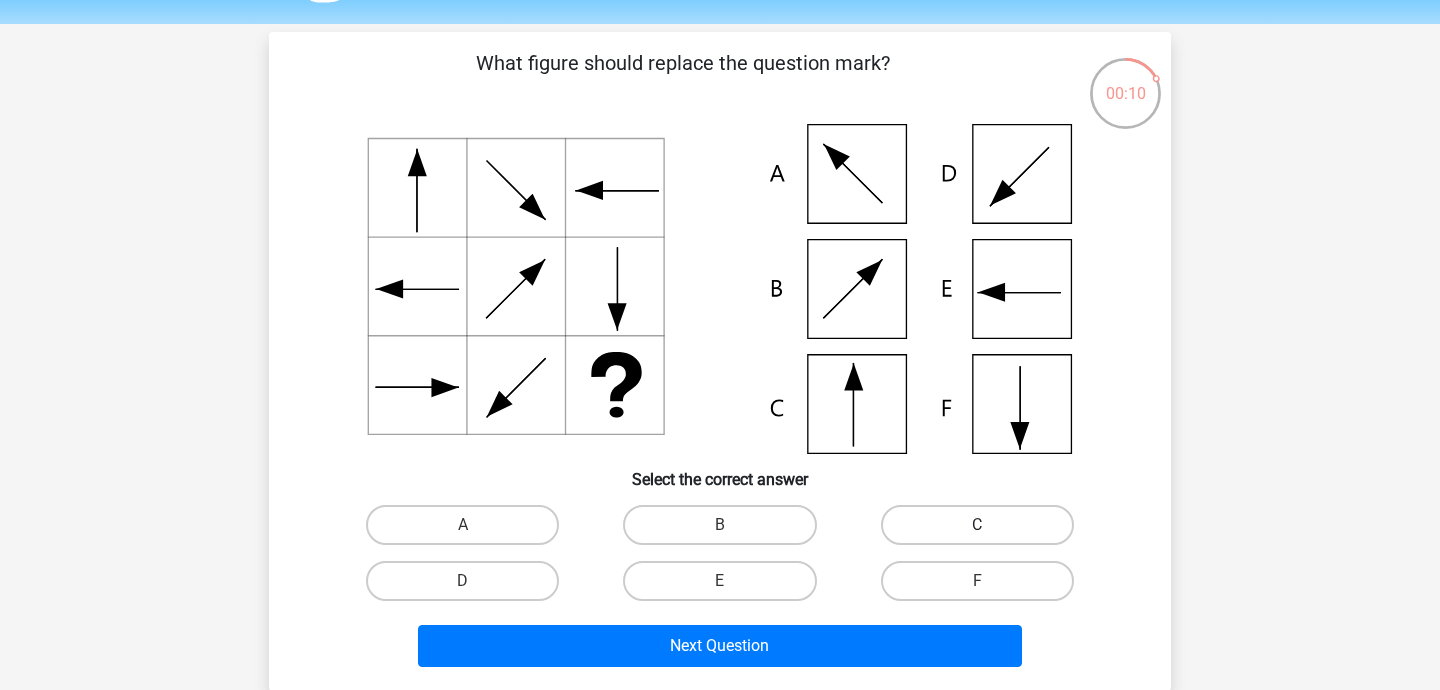 click on "C" at bounding box center (977, 525) 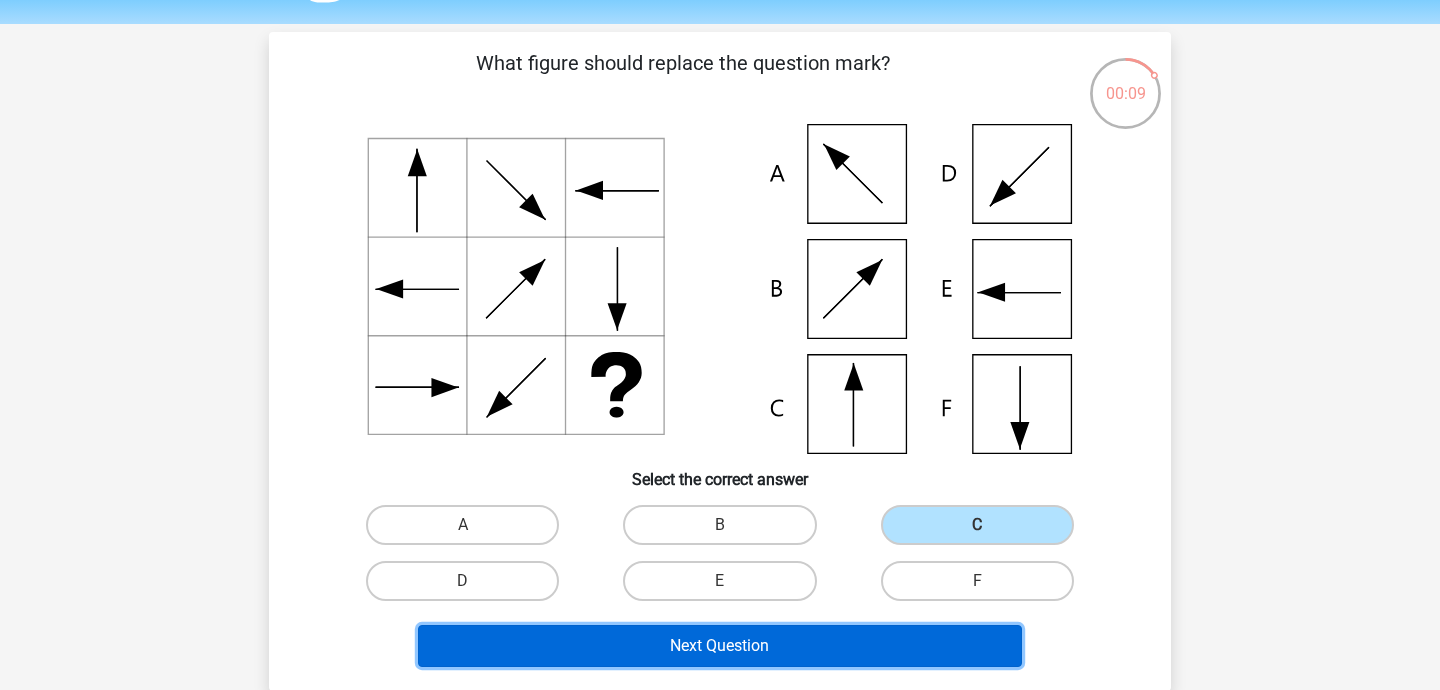 click on "Next Question" at bounding box center (720, 646) 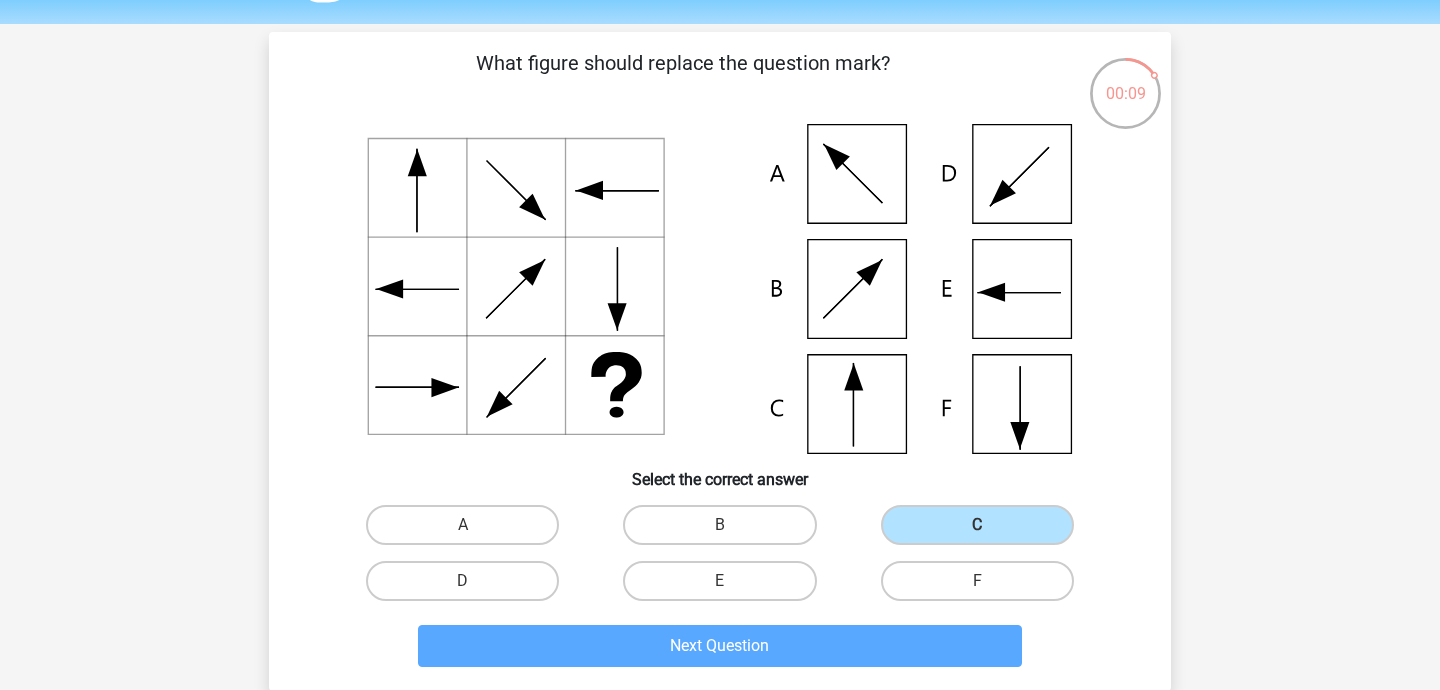 scroll, scrollTop: 92, scrollLeft: 0, axis: vertical 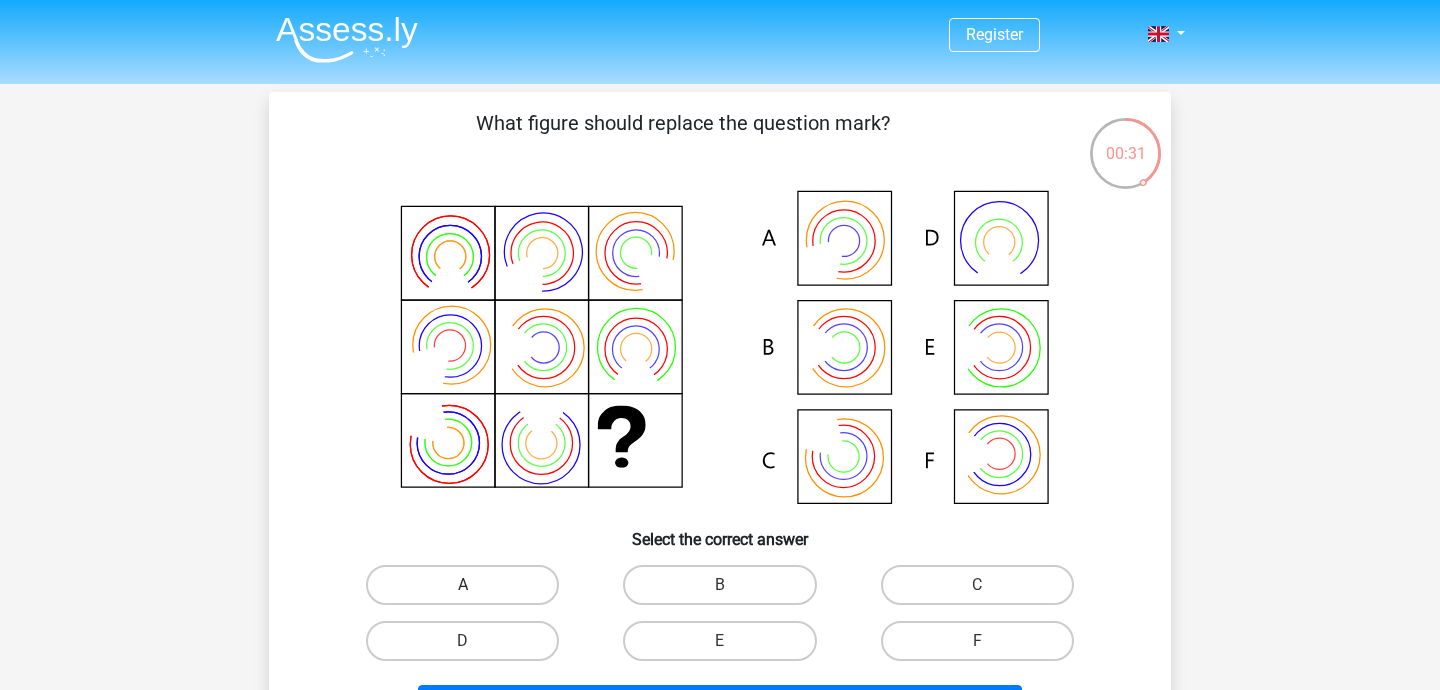 click on "A" at bounding box center (462, 585) 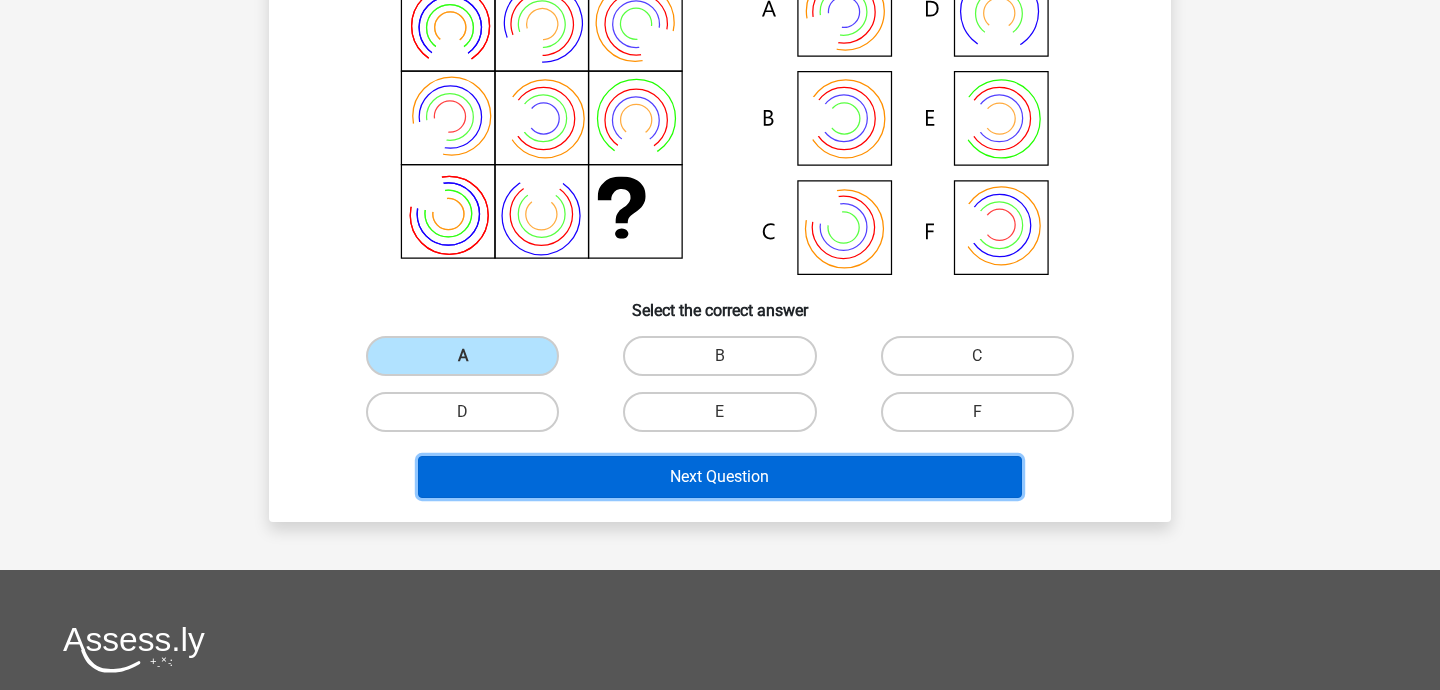 click on "Next Question" at bounding box center [720, 477] 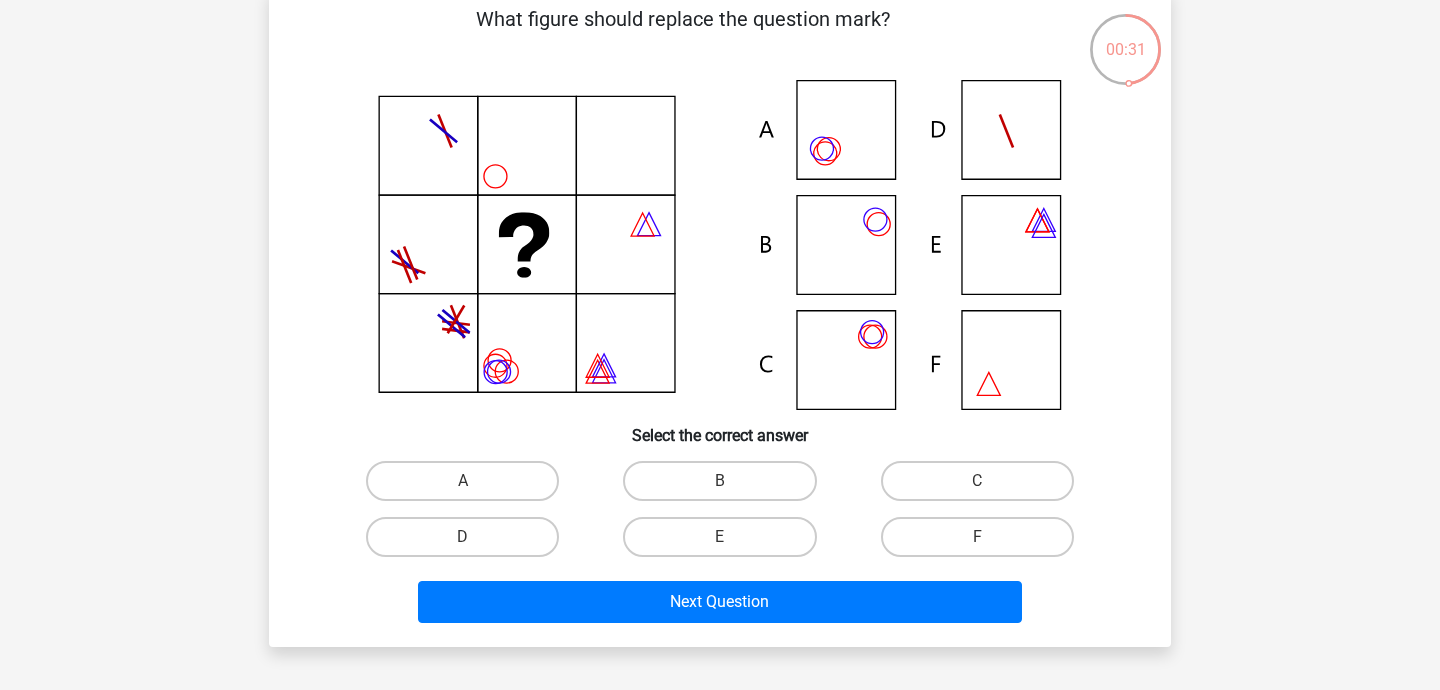 scroll, scrollTop: 106, scrollLeft: 0, axis: vertical 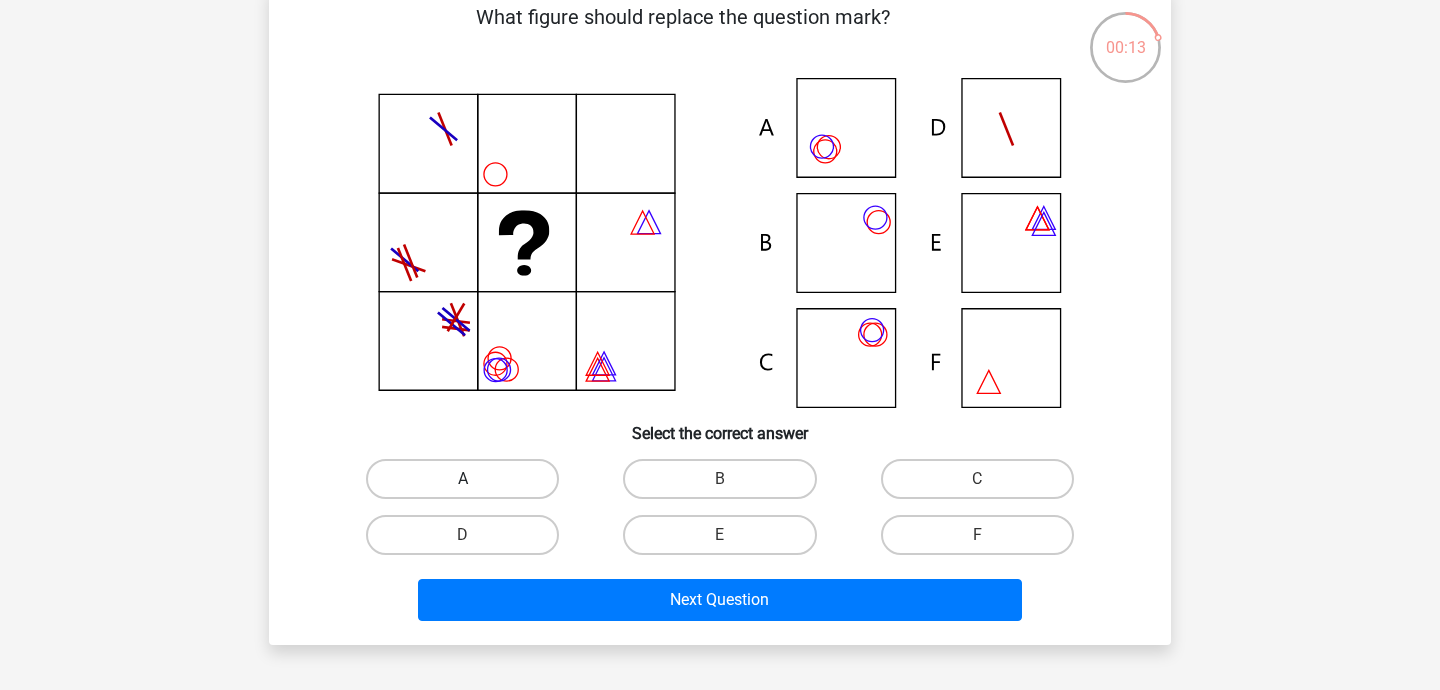 click on "A" at bounding box center (462, 479) 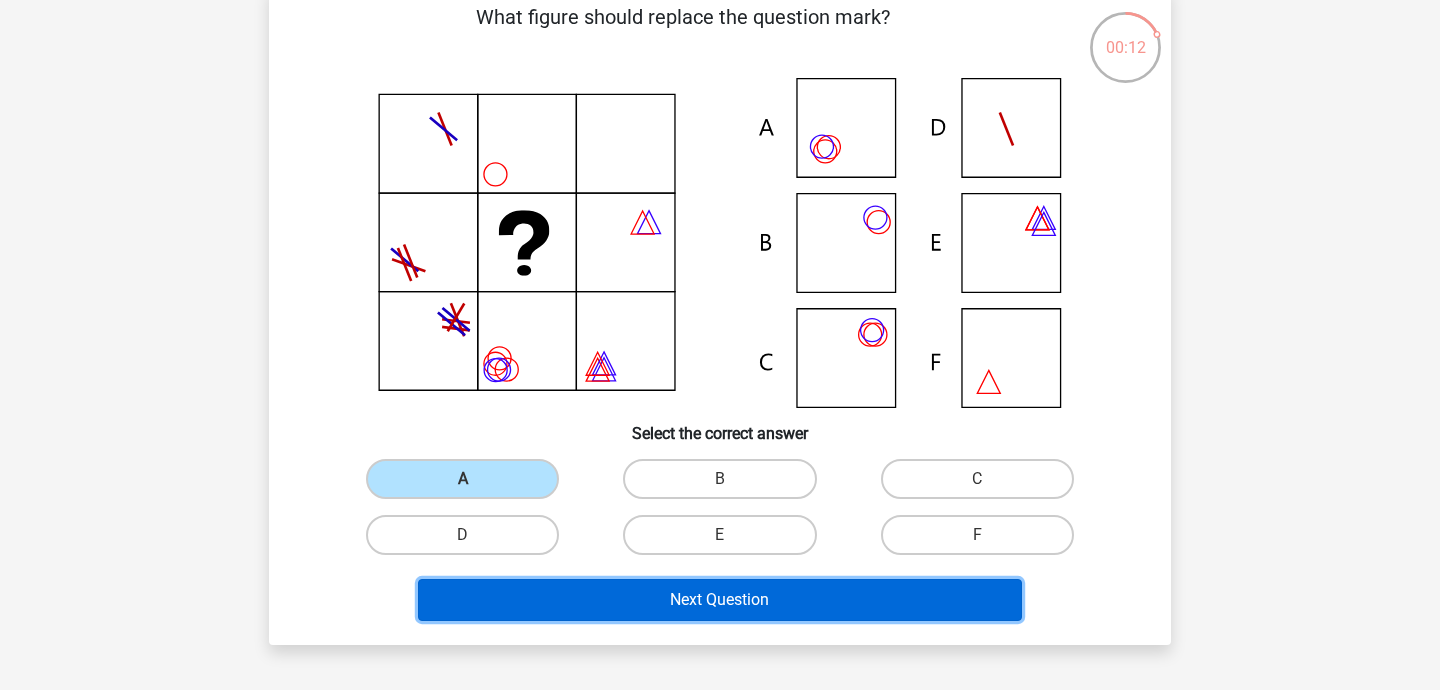 click on "Next Question" at bounding box center [720, 600] 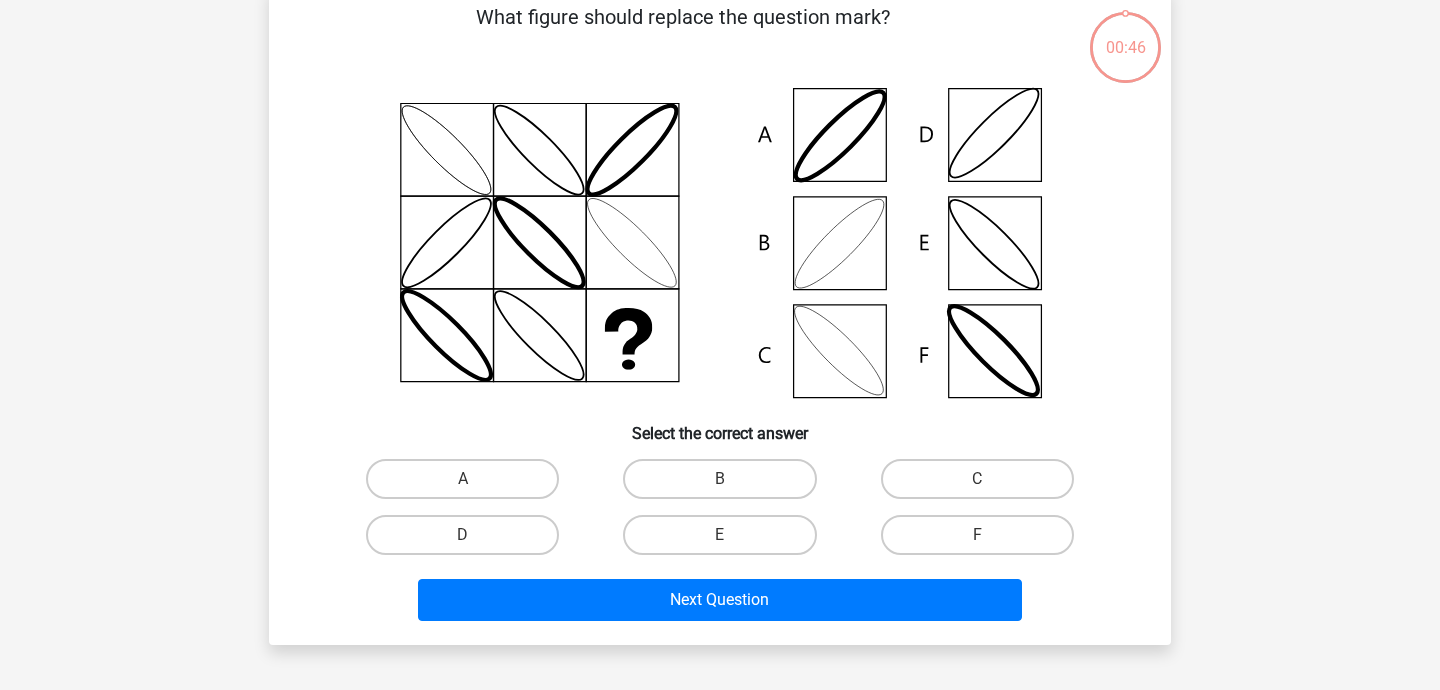 scroll, scrollTop: 92, scrollLeft: 0, axis: vertical 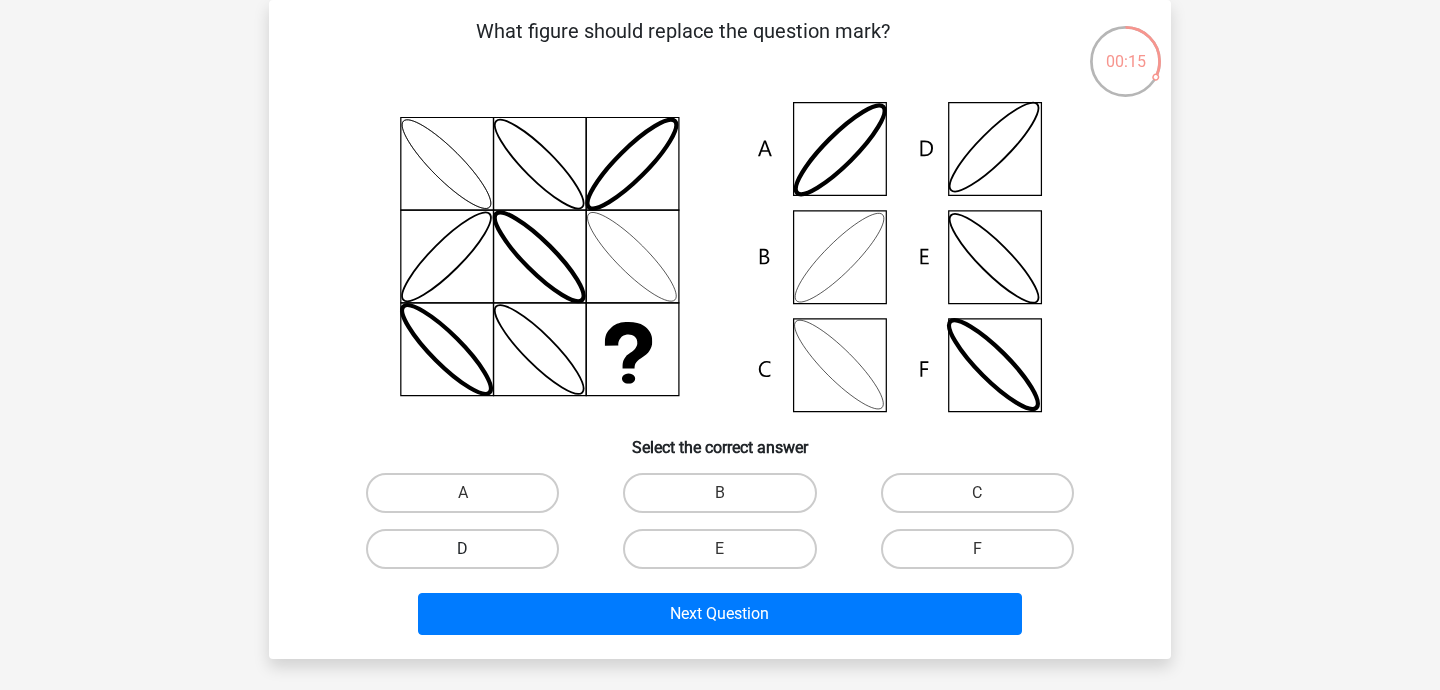click on "D" at bounding box center [462, 549] 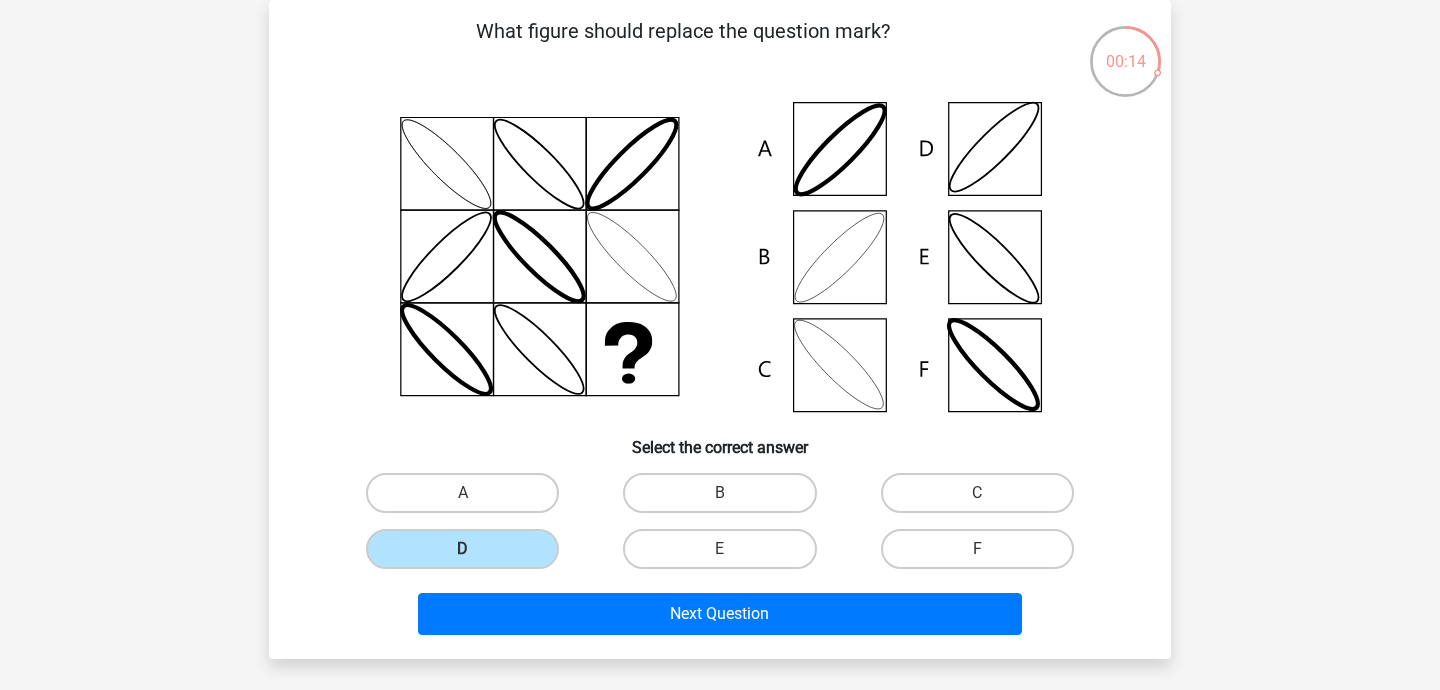 click on "Next Question" at bounding box center (720, 610) 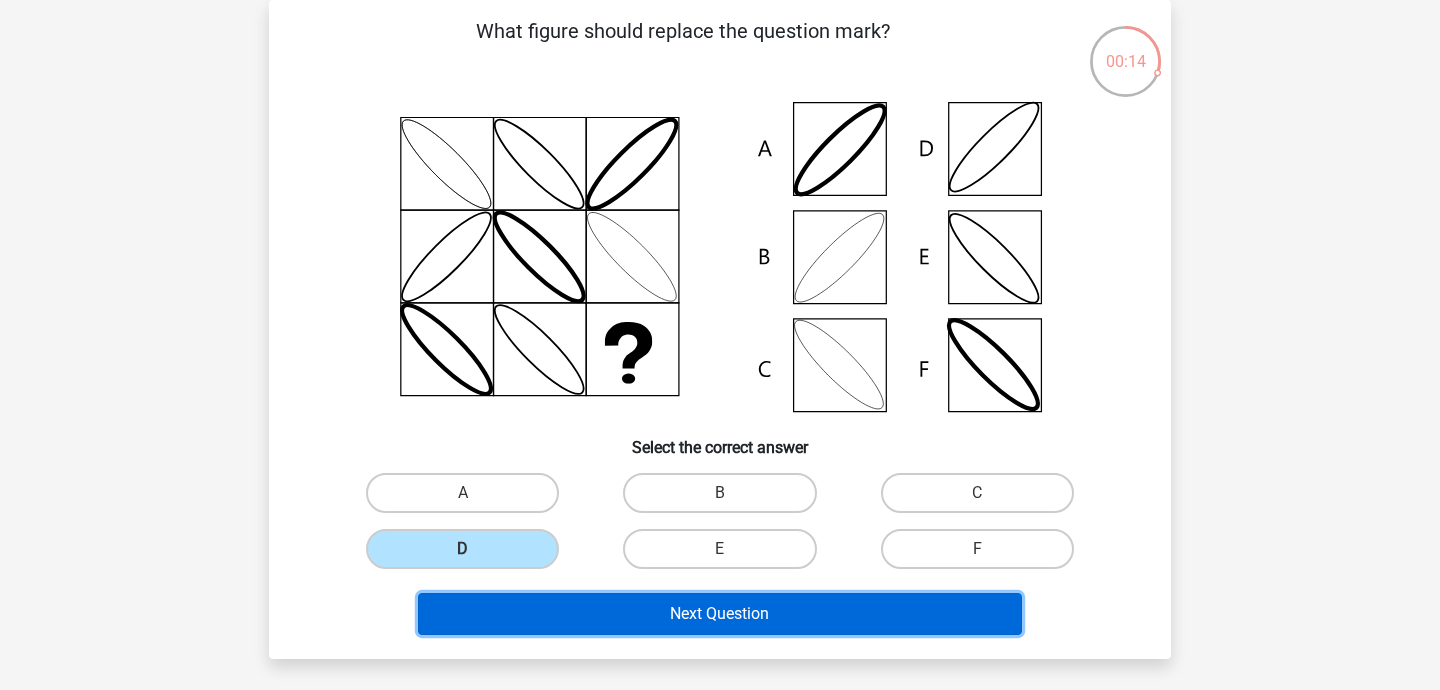 click on "Next Question" at bounding box center [720, 614] 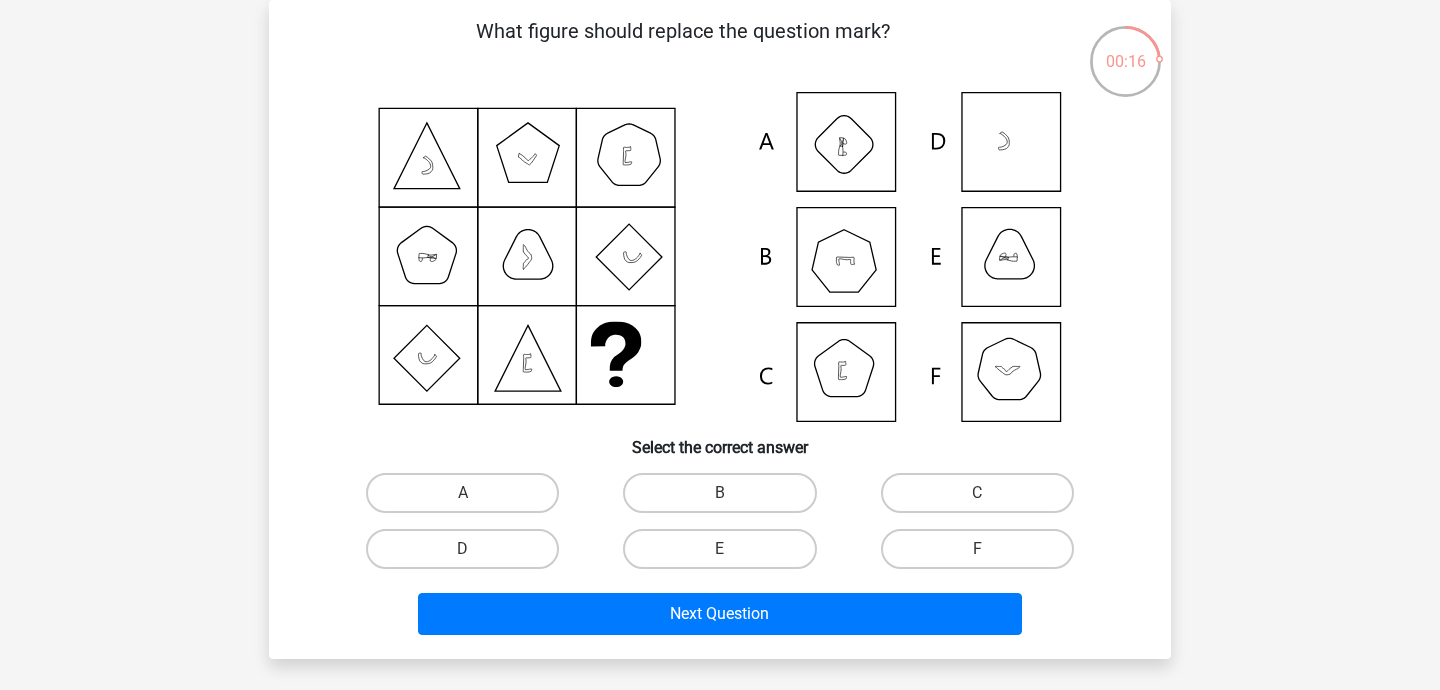 click 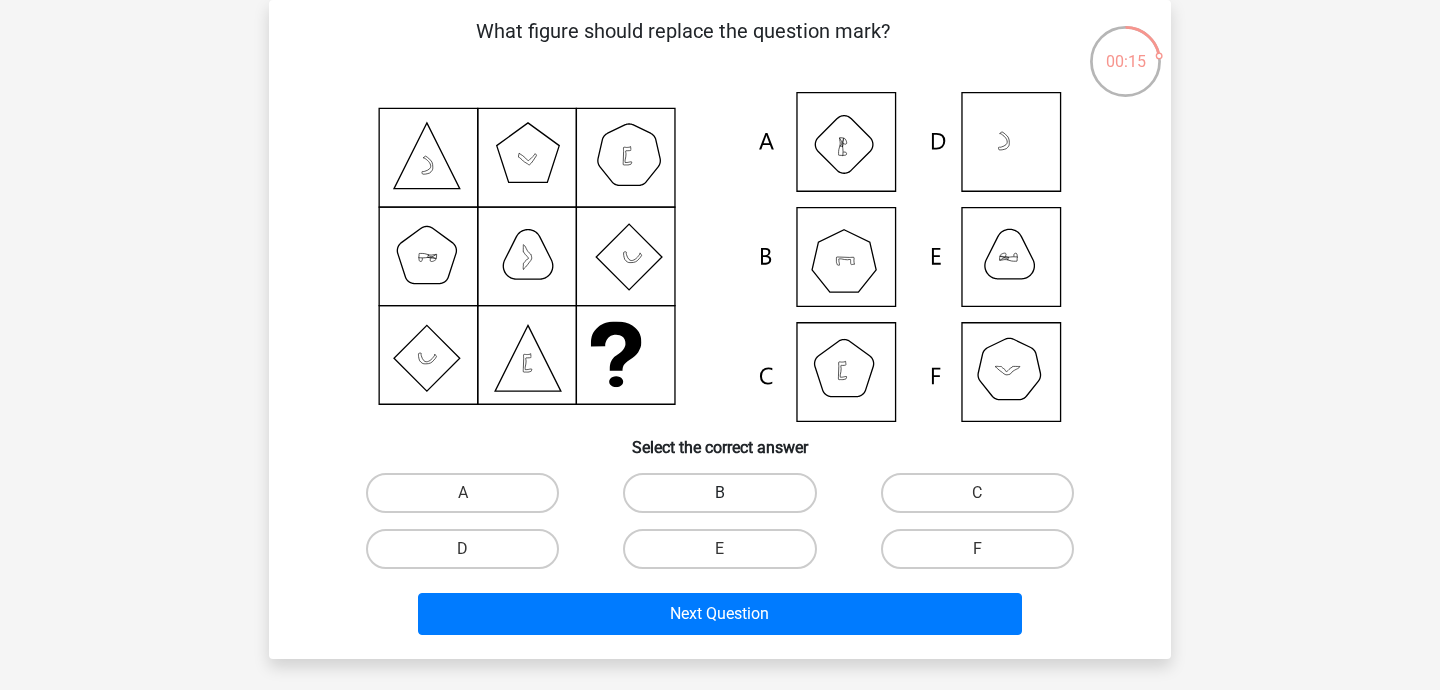 click on "B" at bounding box center [719, 493] 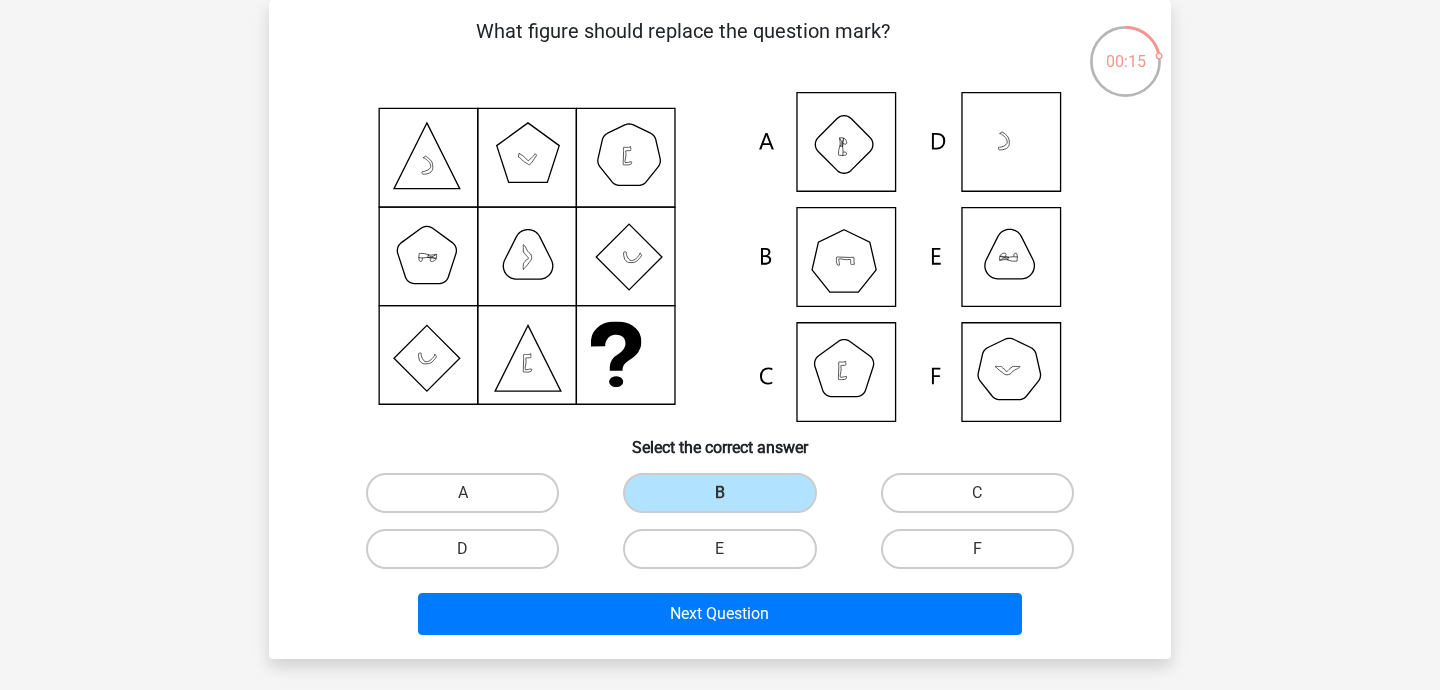click on "What figure should replace the question mark?" at bounding box center [720, 329] 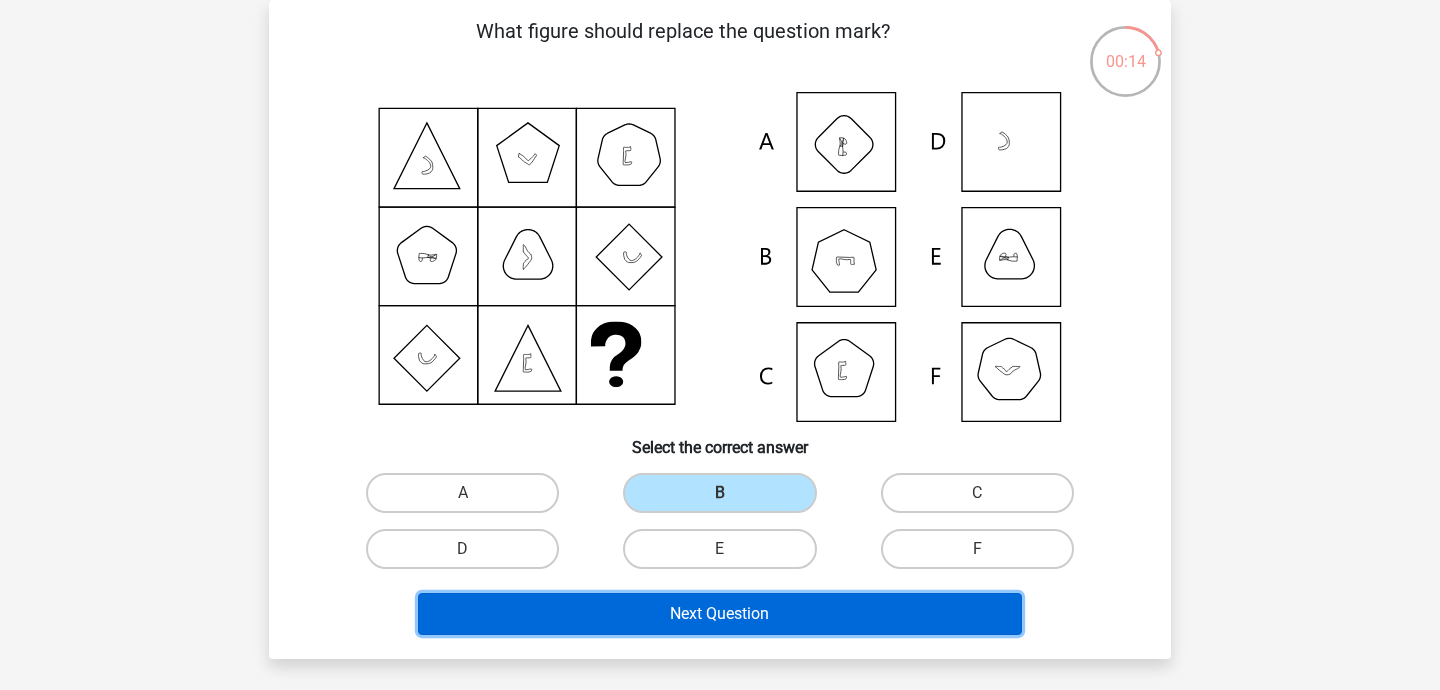 click on "Next Question" at bounding box center (720, 614) 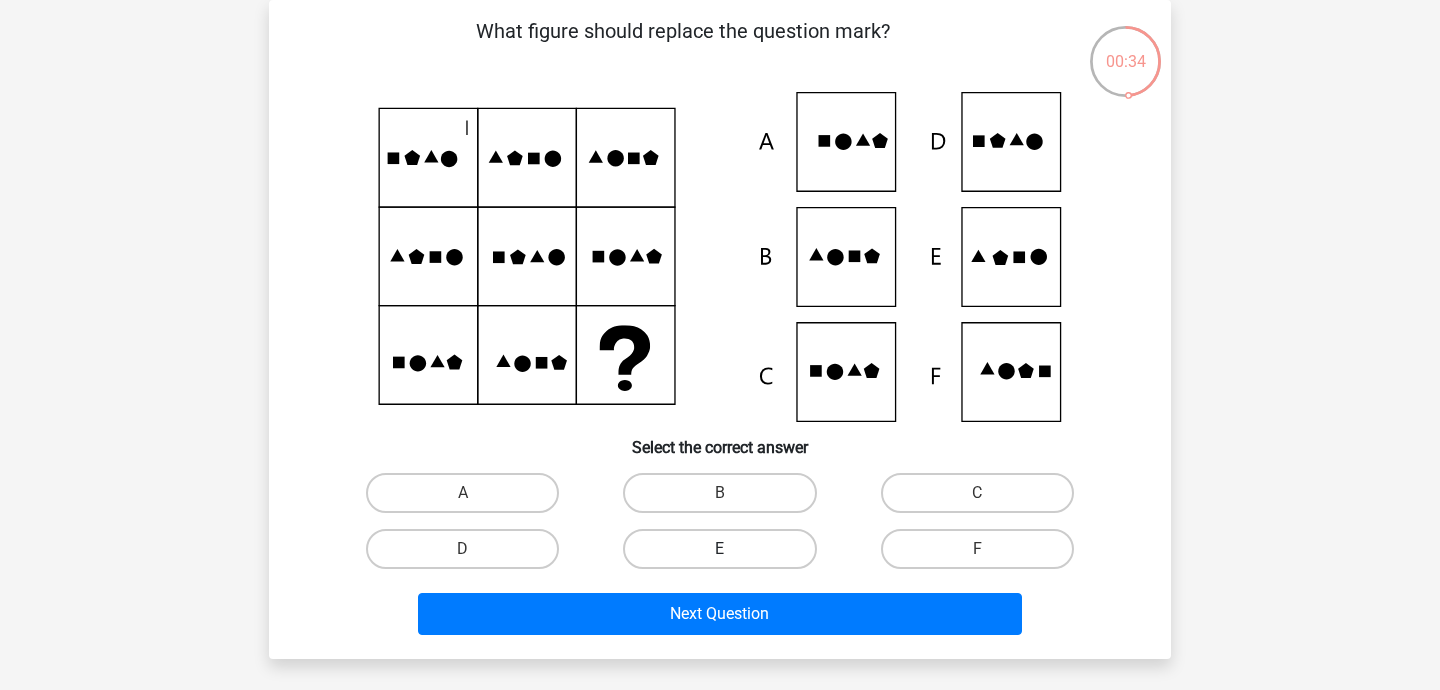 click on "E" at bounding box center [719, 549] 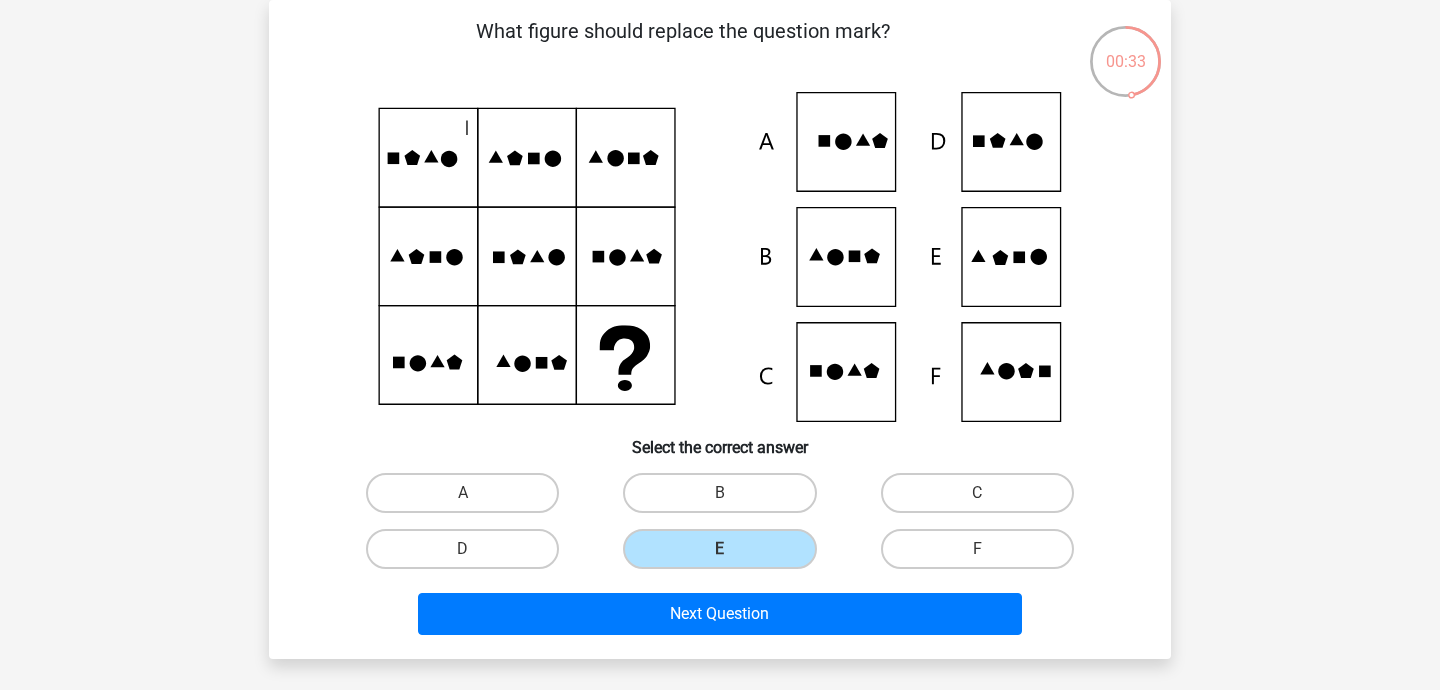 click on "E" at bounding box center [719, 549] 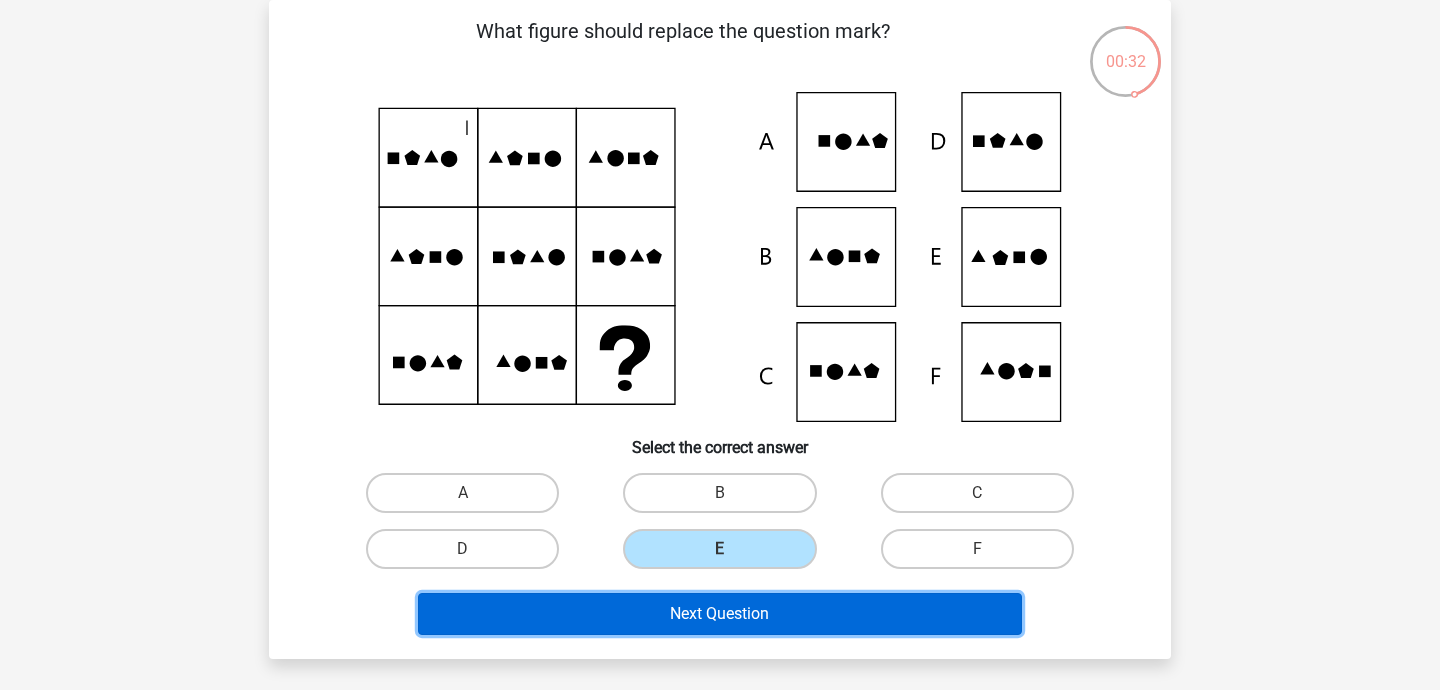 click on "Next Question" at bounding box center [720, 614] 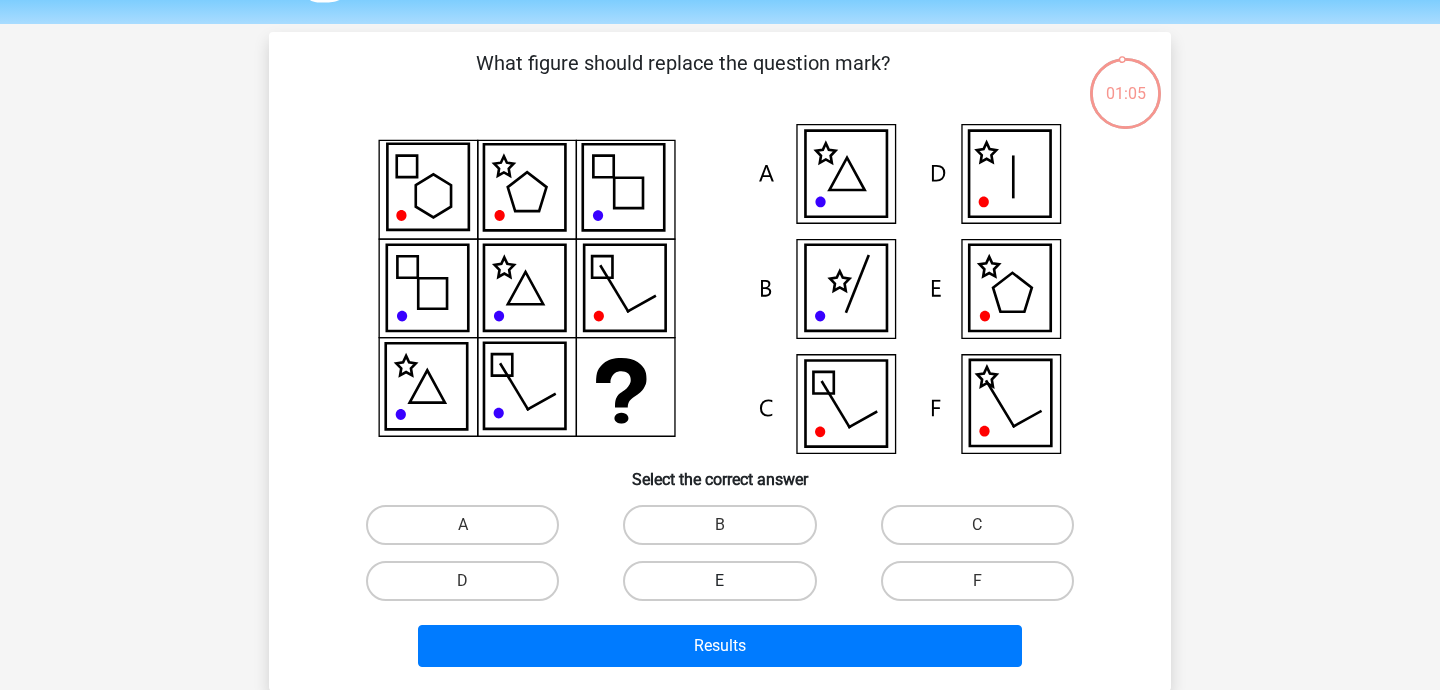 scroll, scrollTop: 58, scrollLeft: 0, axis: vertical 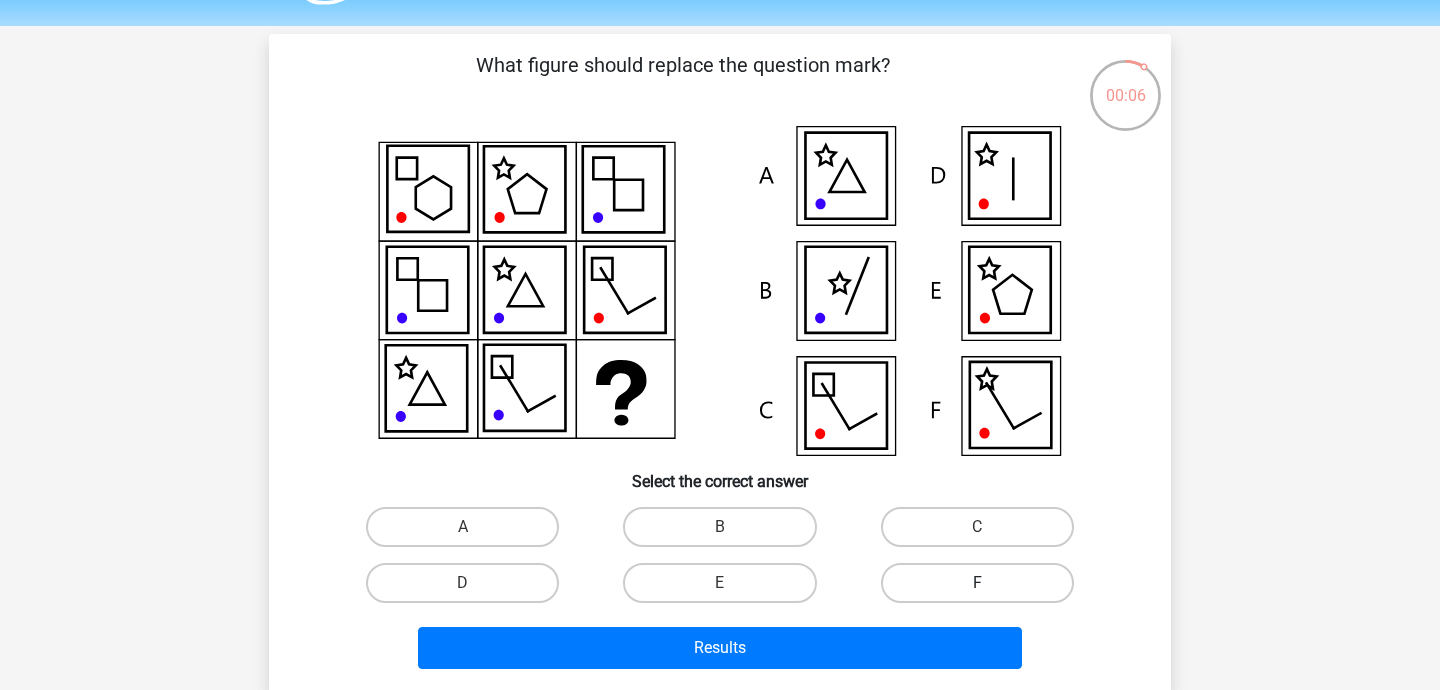 click on "F" at bounding box center (977, 583) 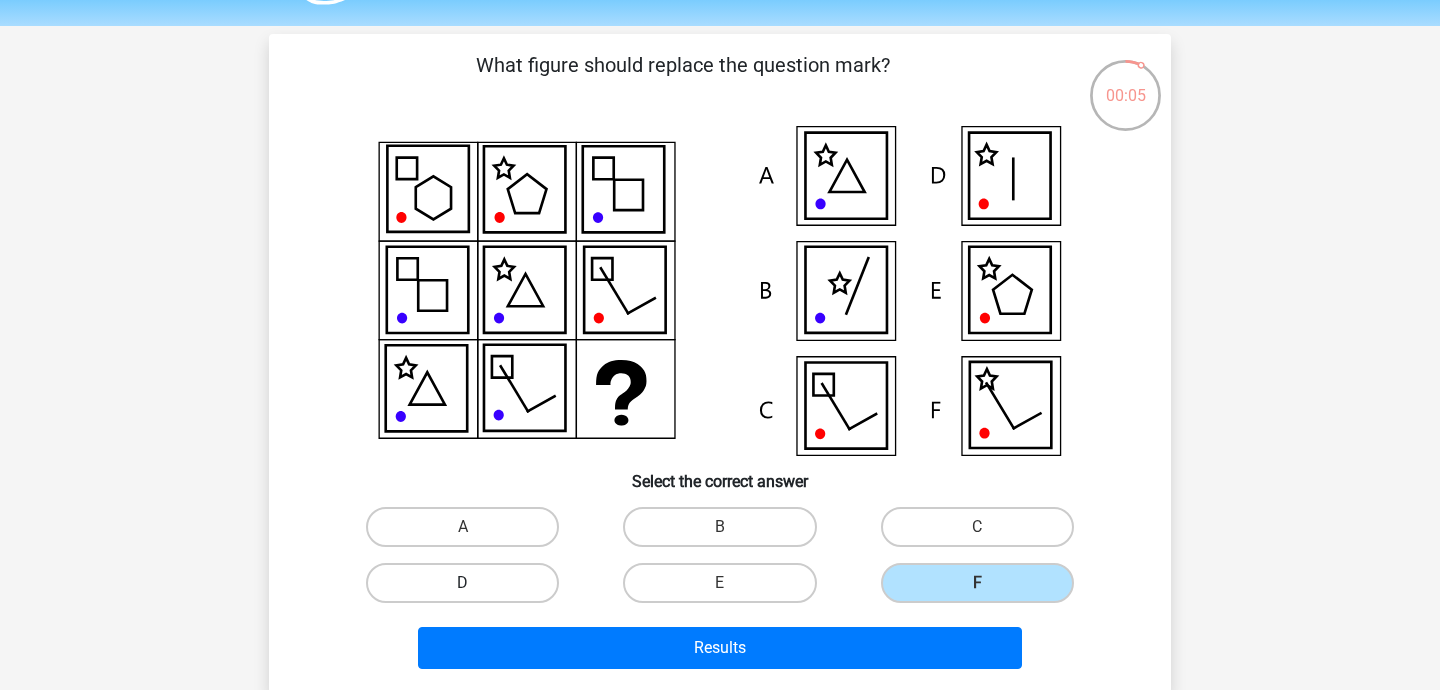 click on "D" at bounding box center [462, 583] 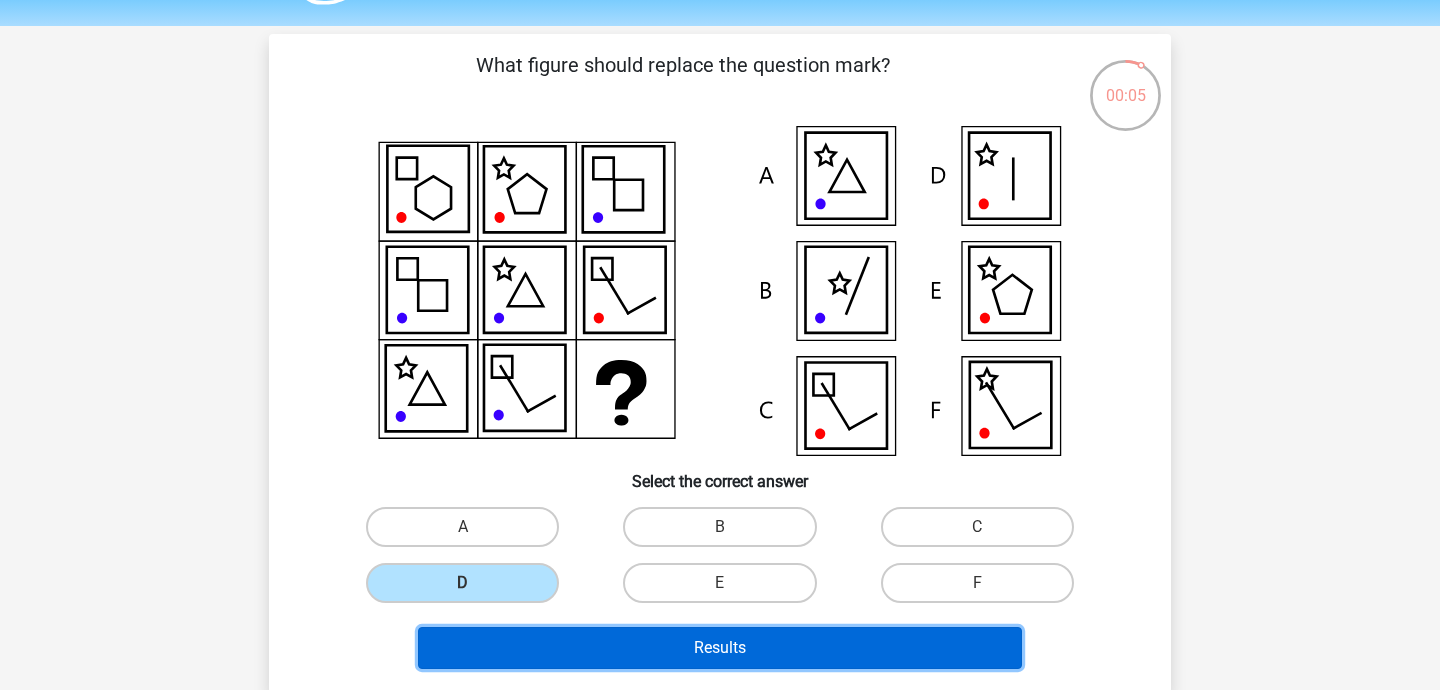 click on "Results" at bounding box center (720, 648) 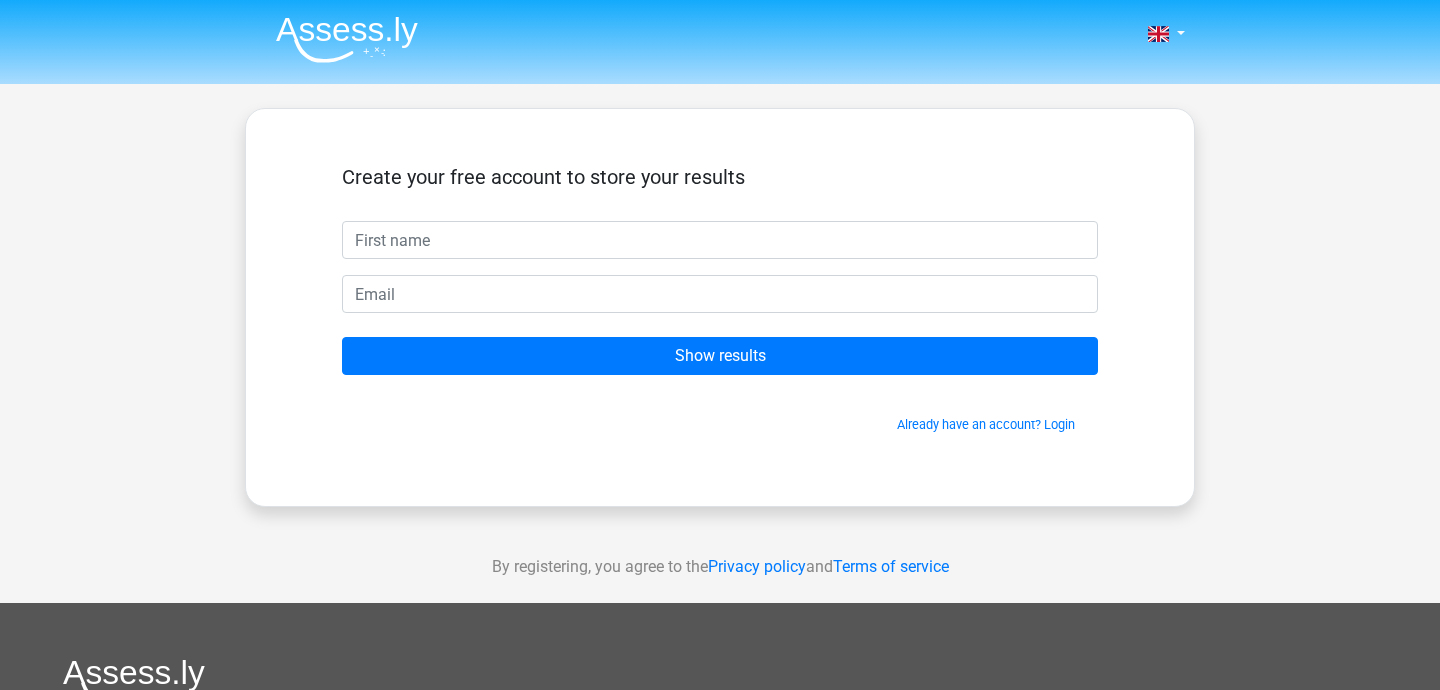 scroll, scrollTop: 0, scrollLeft: 0, axis: both 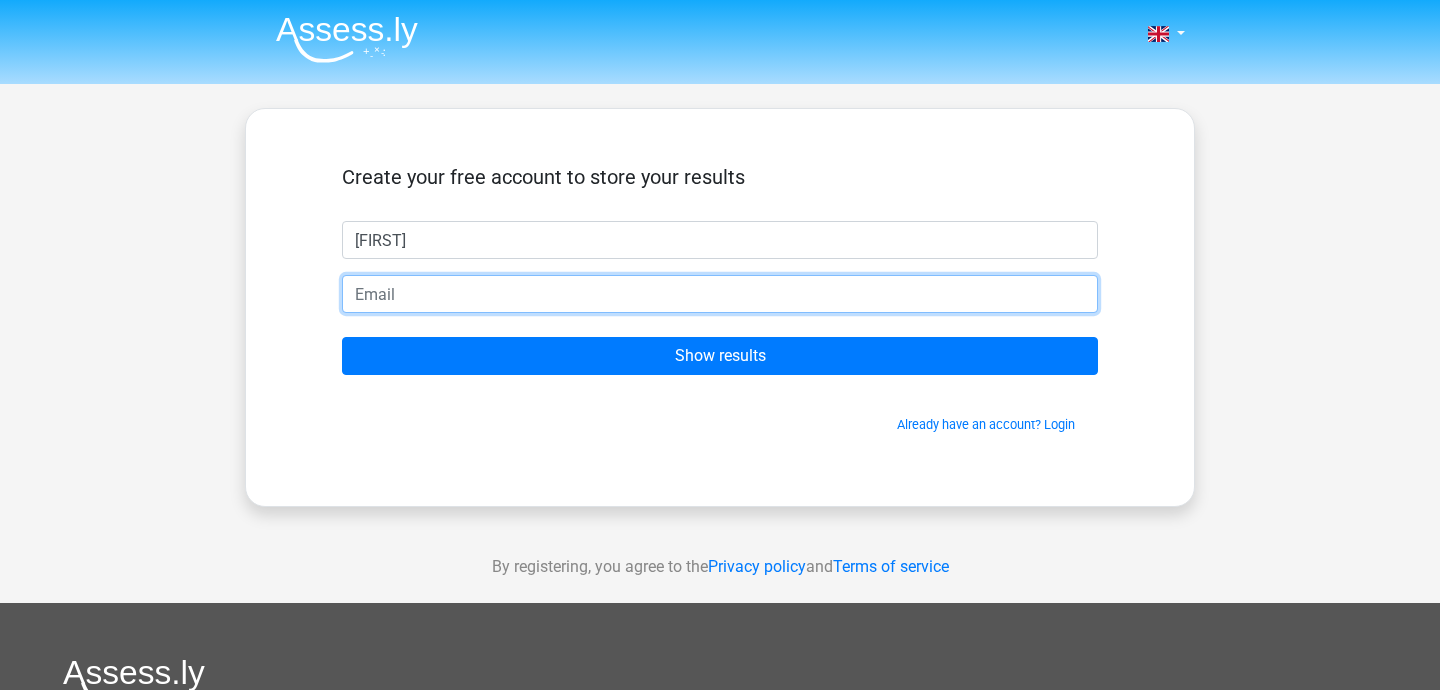 click at bounding box center (720, 294) 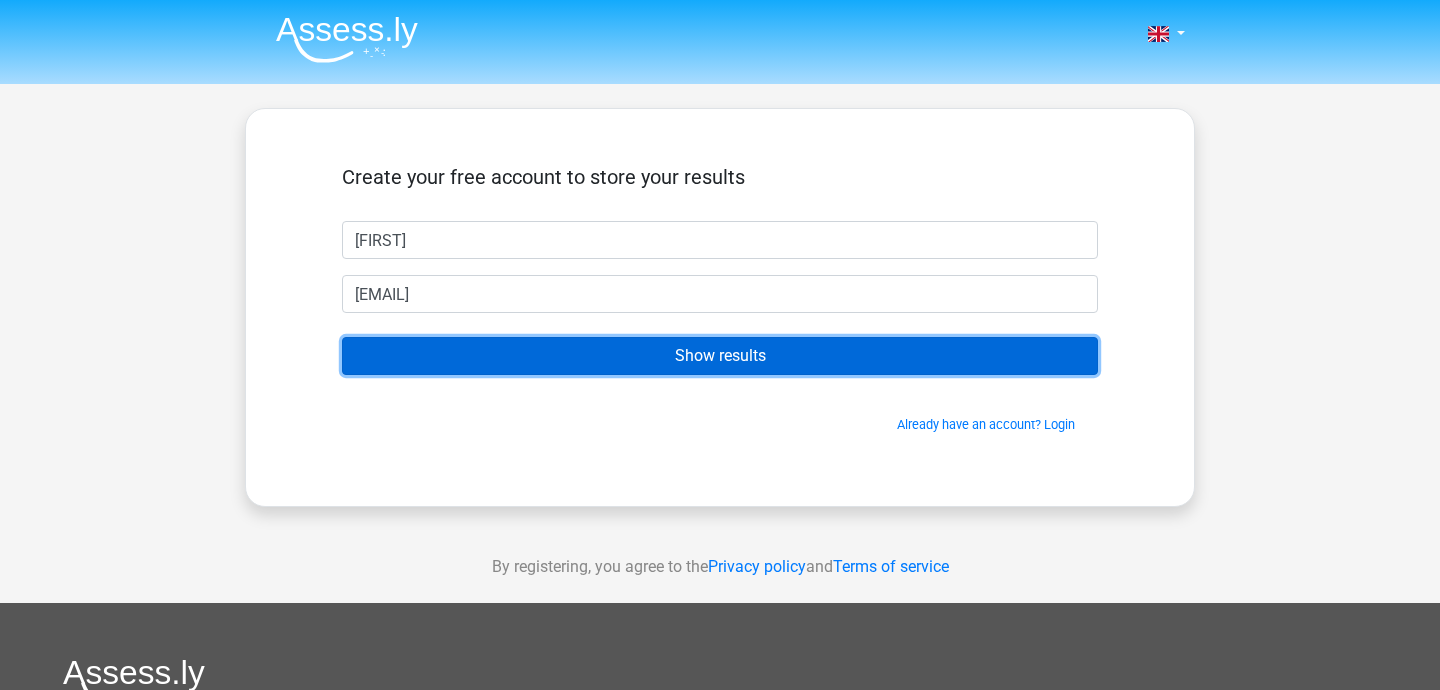 click on "Show results" at bounding box center [720, 356] 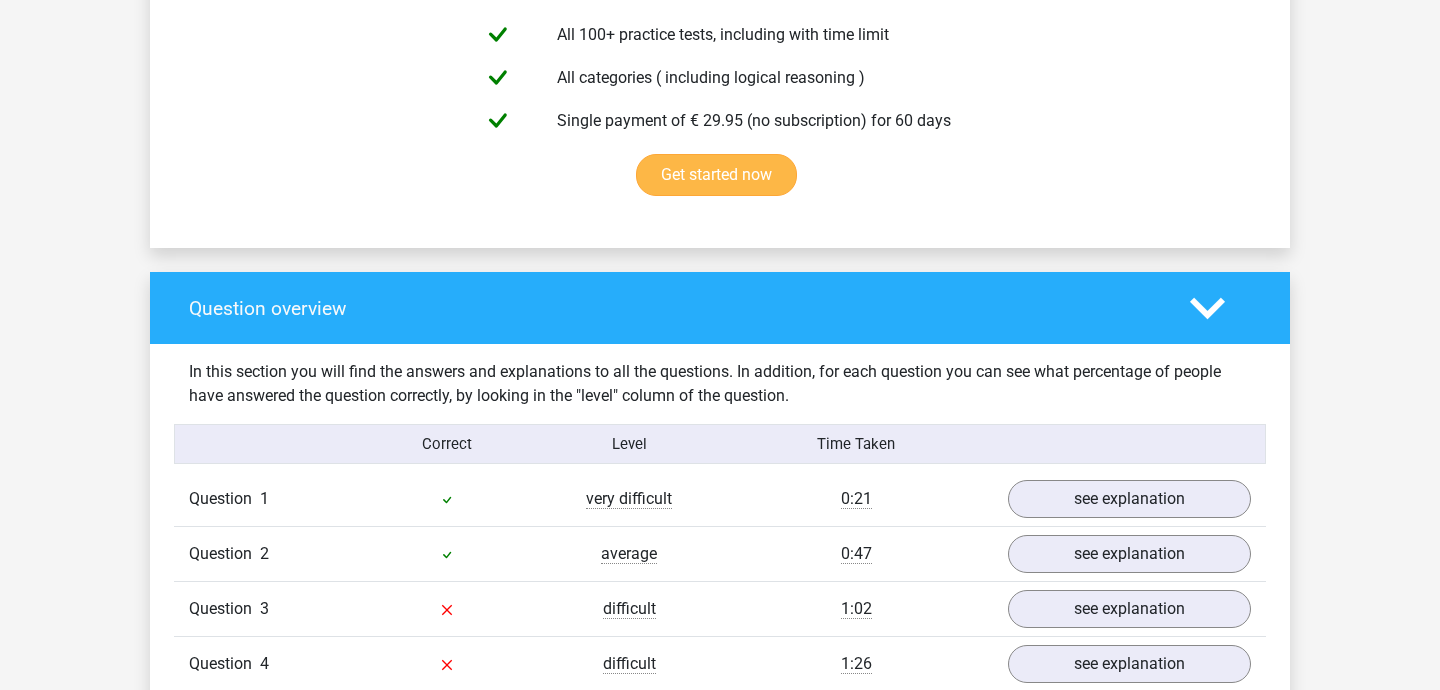scroll, scrollTop: 1583, scrollLeft: 0, axis: vertical 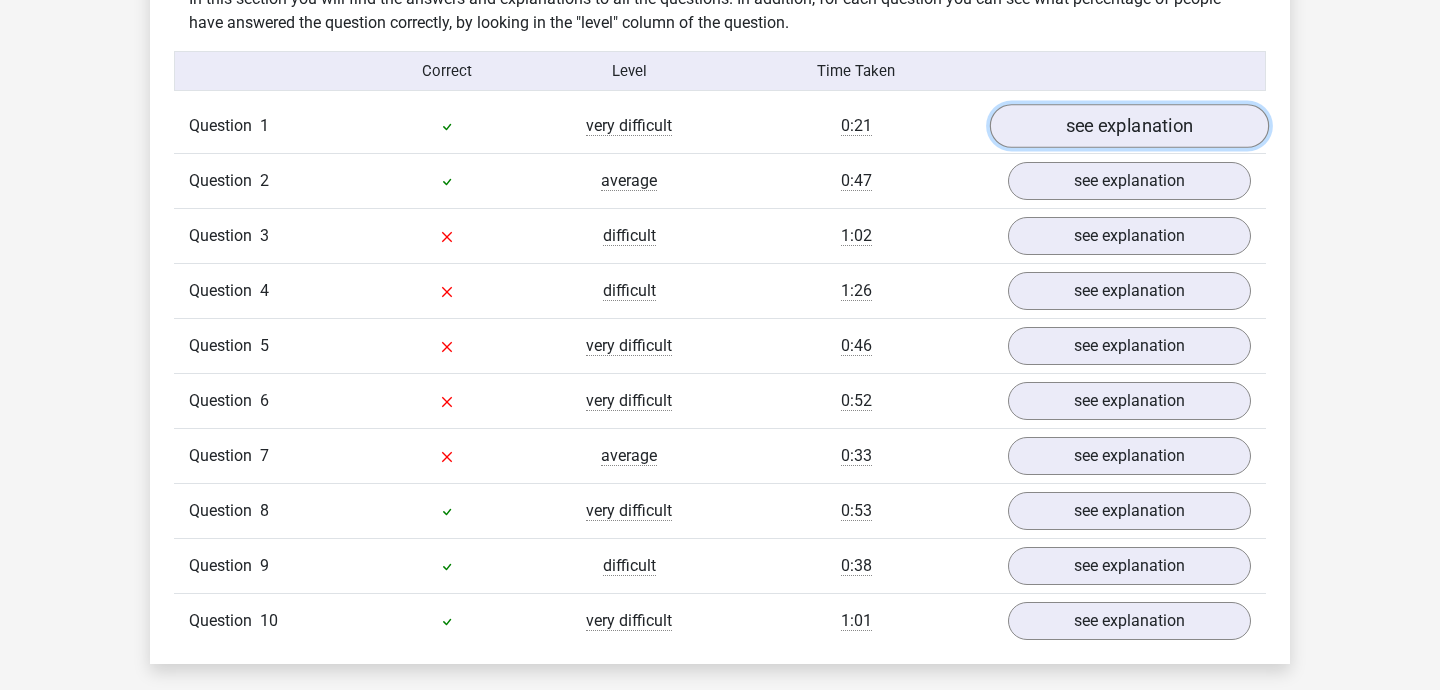 click on "see explanation" at bounding box center [1129, 127] 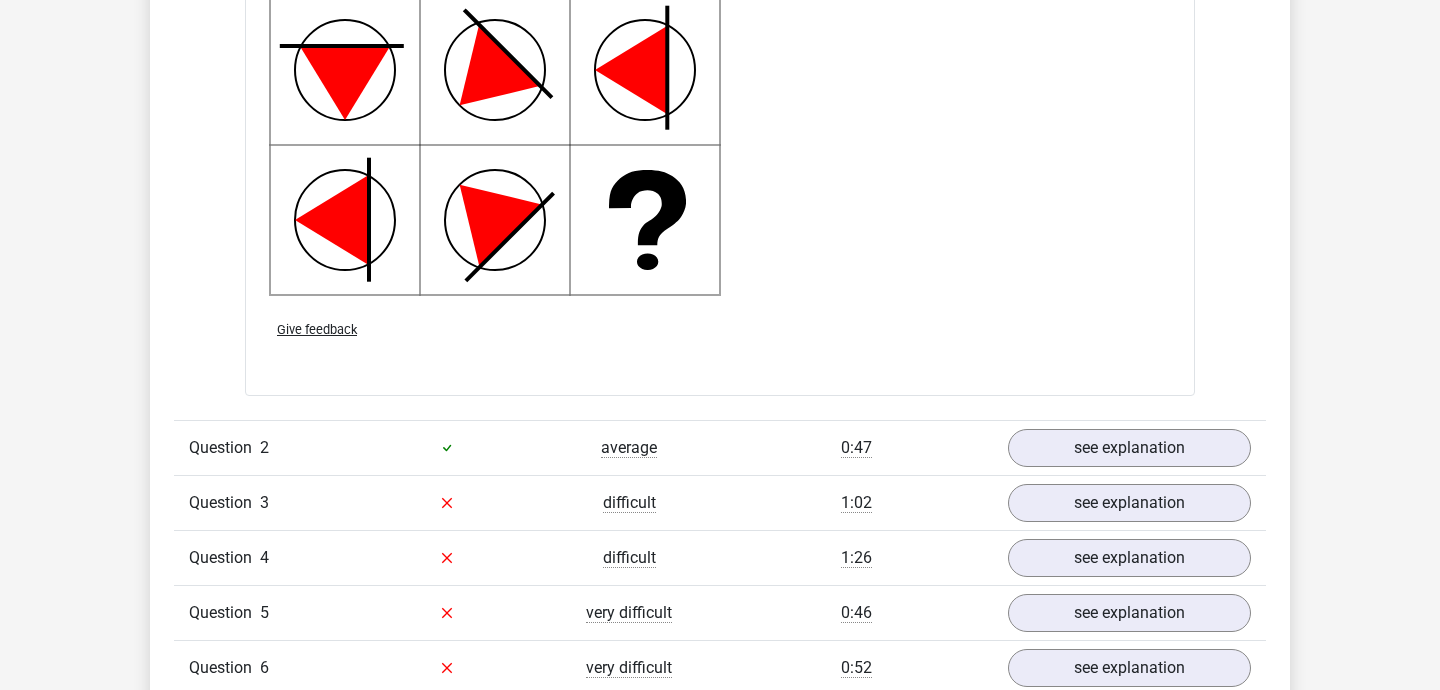 scroll, scrollTop: 2602, scrollLeft: 0, axis: vertical 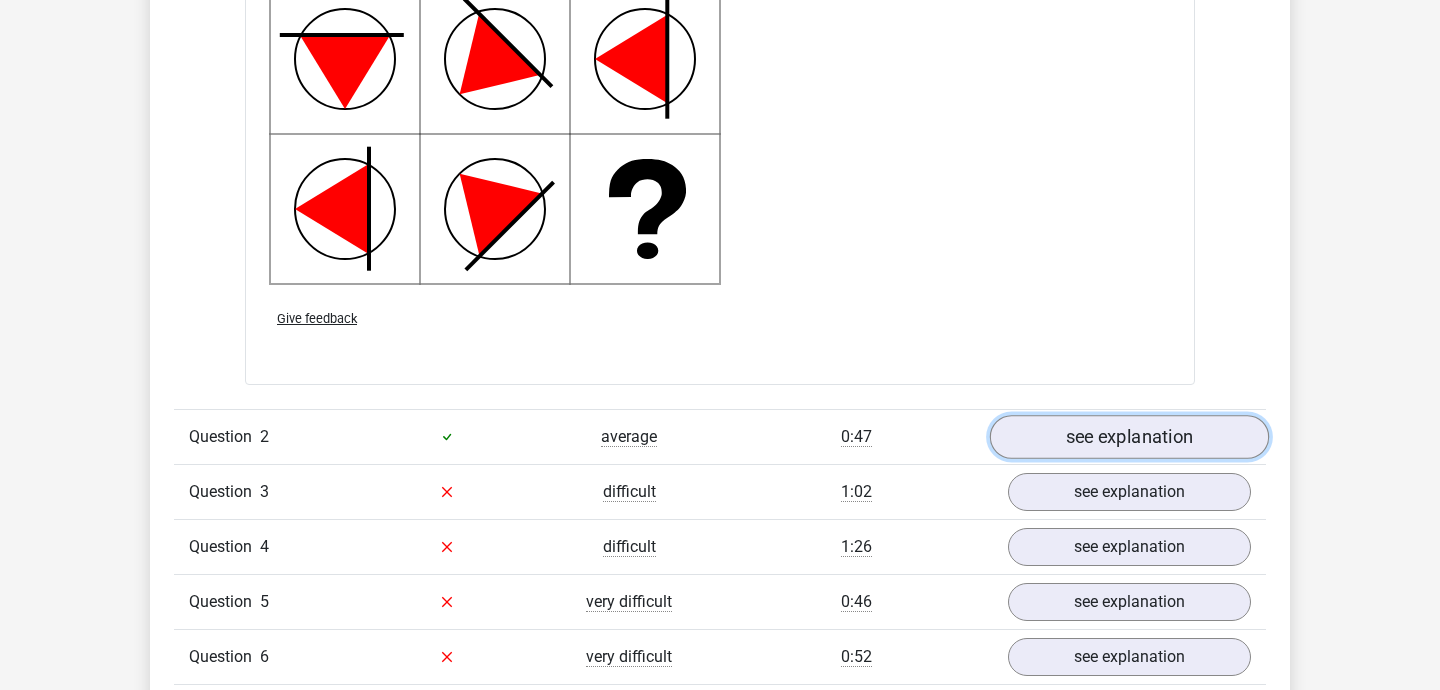 click on "see explanation" at bounding box center [1129, 437] 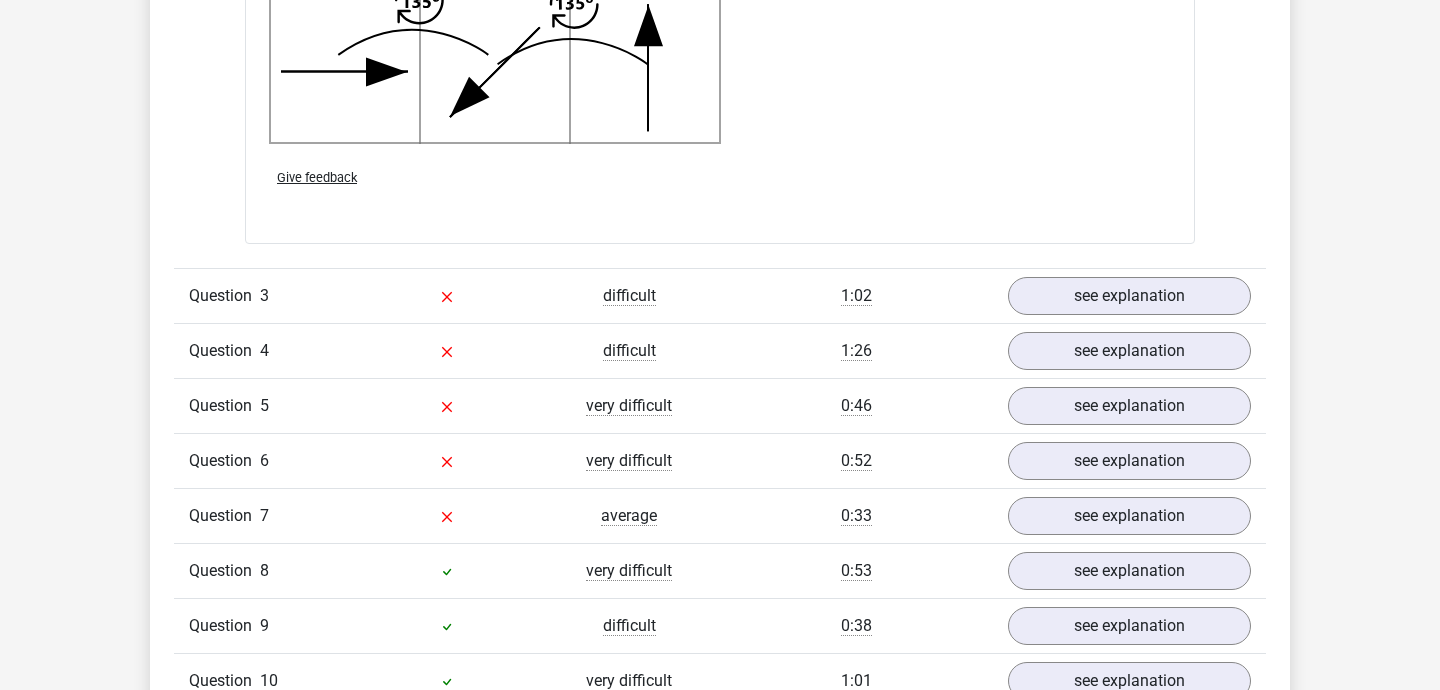 scroll, scrollTop: 4034, scrollLeft: 0, axis: vertical 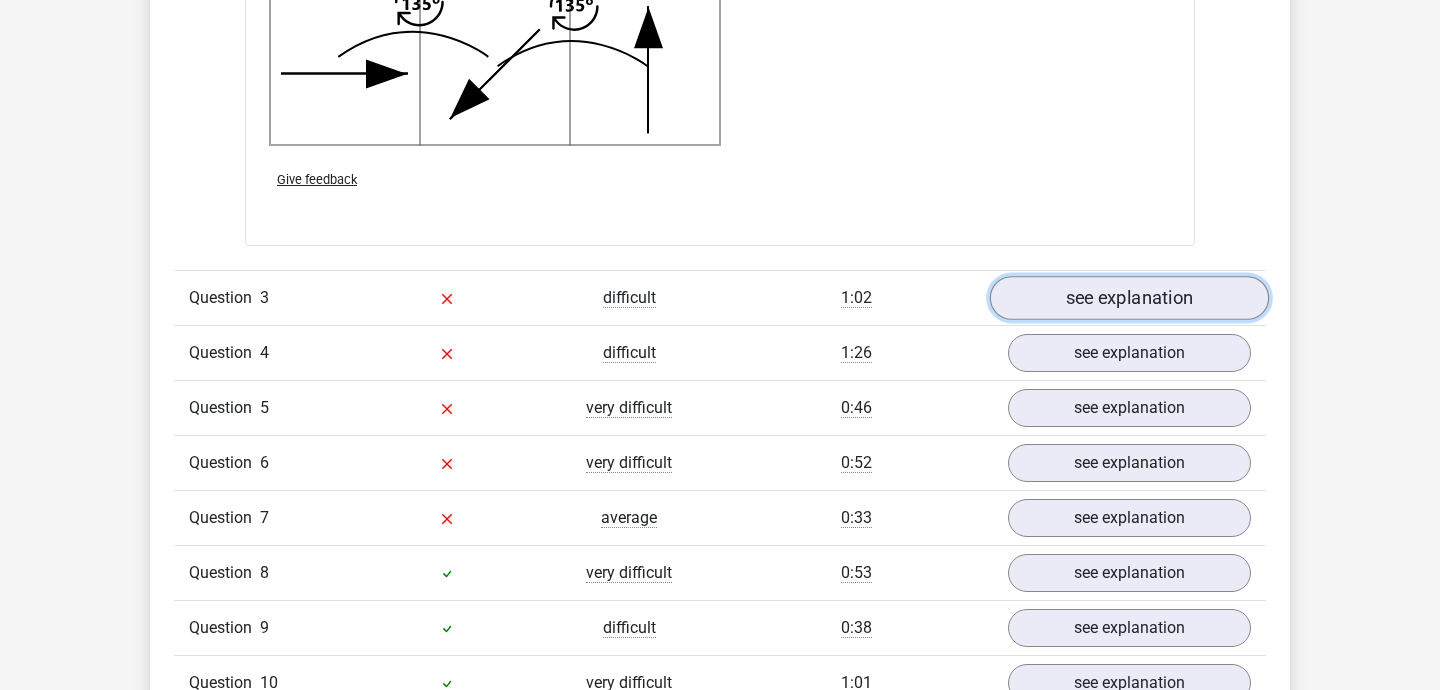 click on "see explanation" at bounding box center (1129, 298) 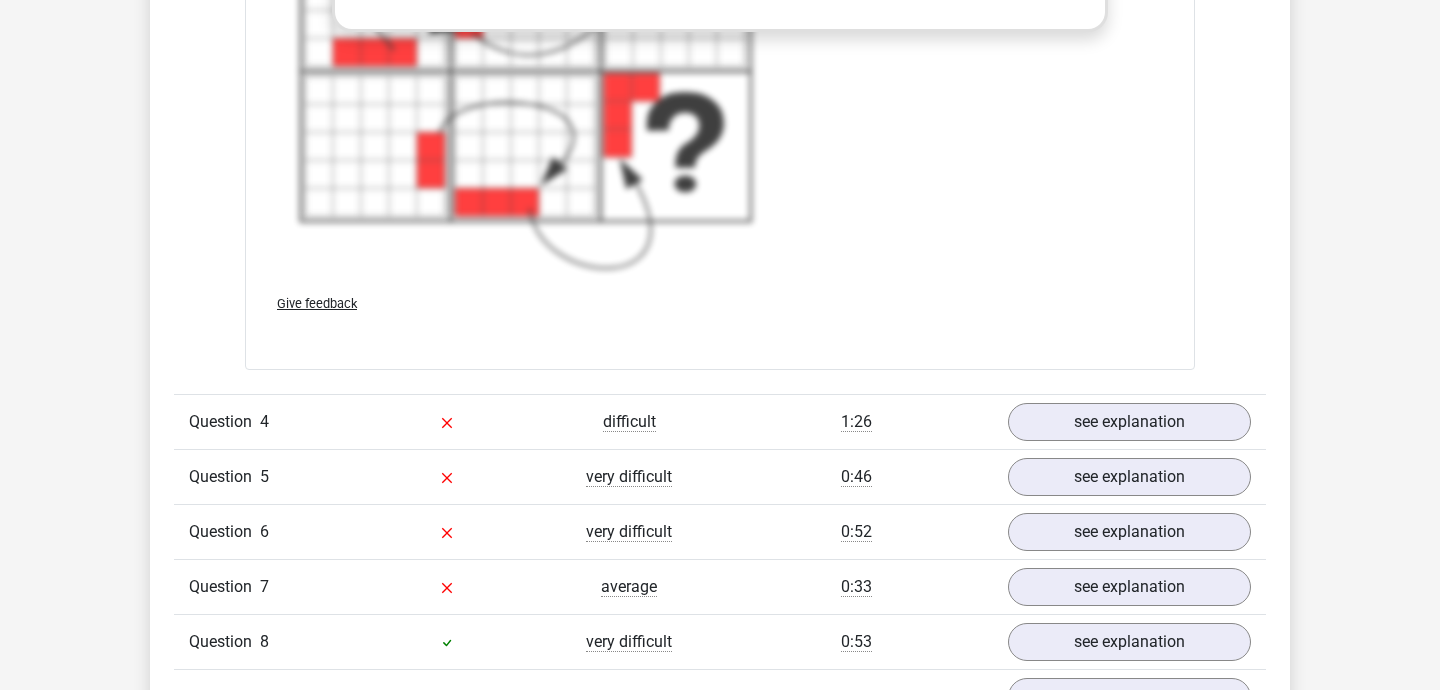 scroll, scrollTop: 5434, scrollLeft: 0, axis: vertical 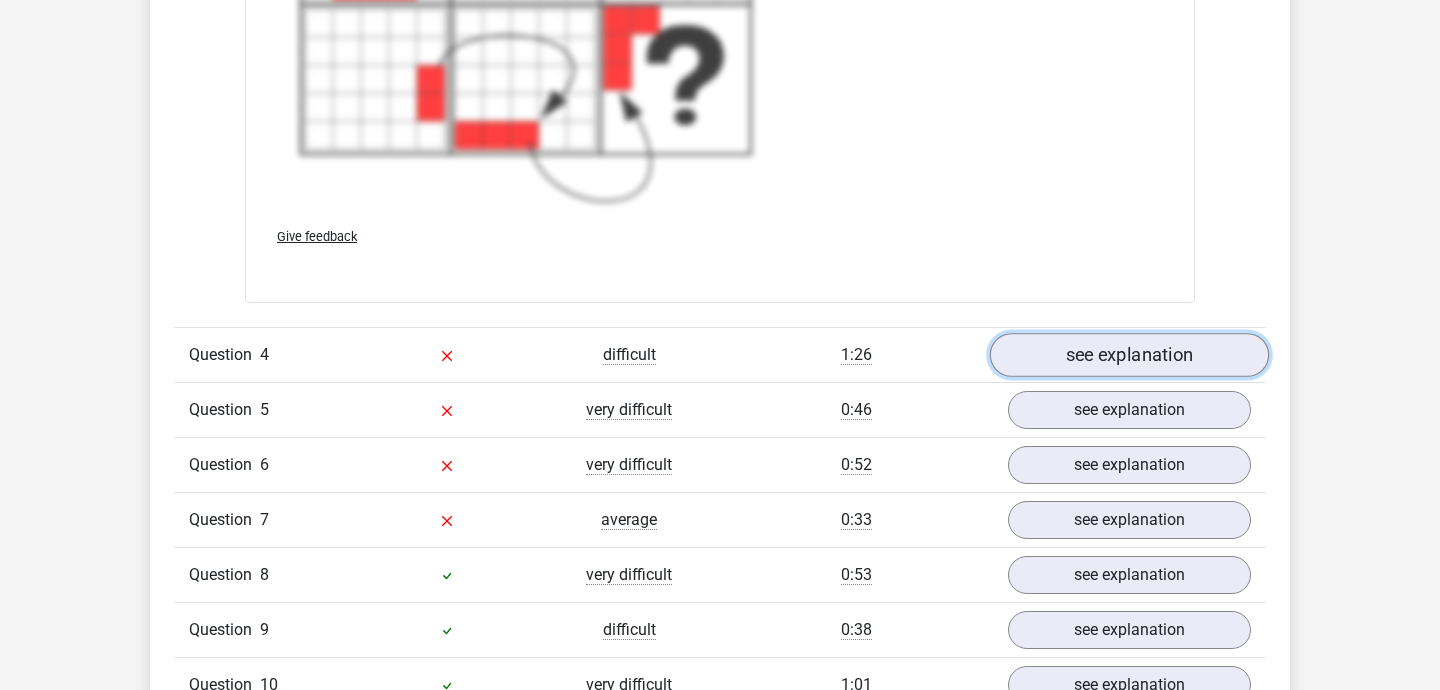 click on "see explanation" at bounding box center [1129, 355] 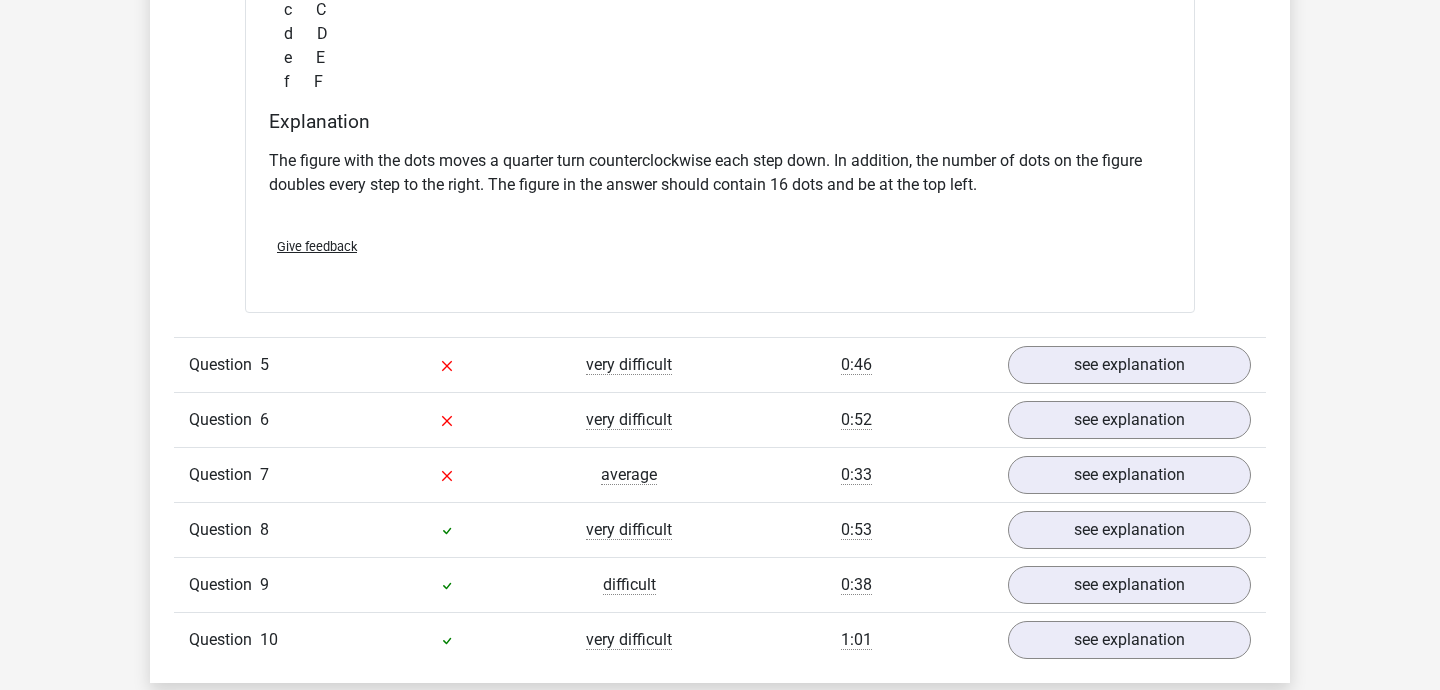 scroll, scrollTop: 6287, scrollLeft: 0, axis: vertical 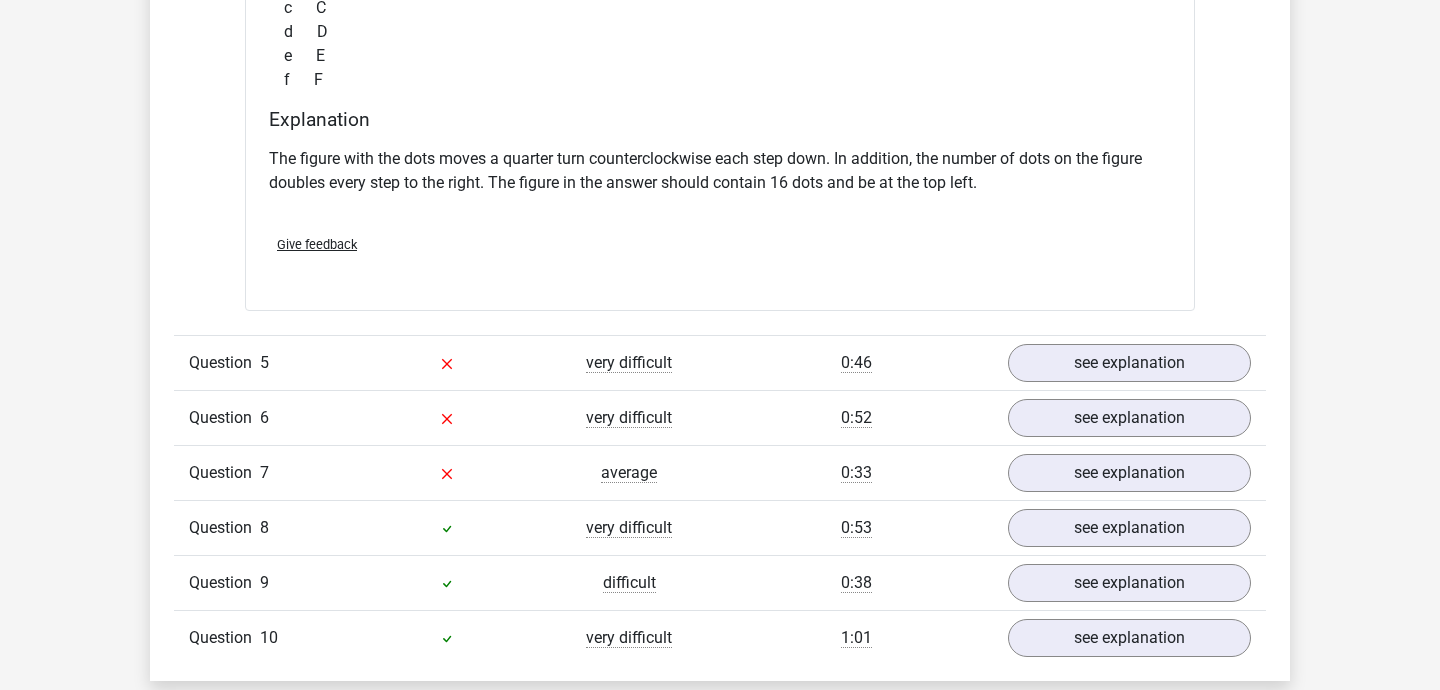 click on "Question
5
very difficult
0:46
see explanation" at bounding box center [720, 362] 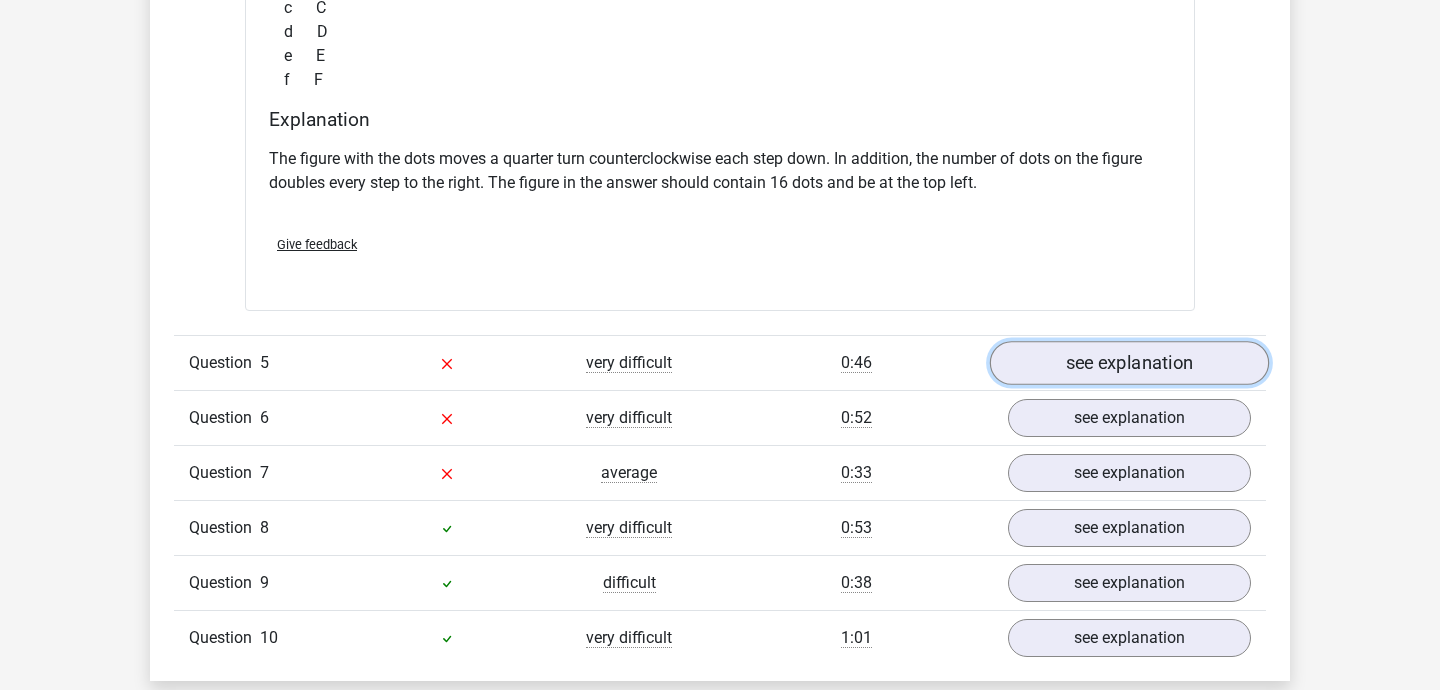 click on "see explanation" at bounding box center (1129, 364) 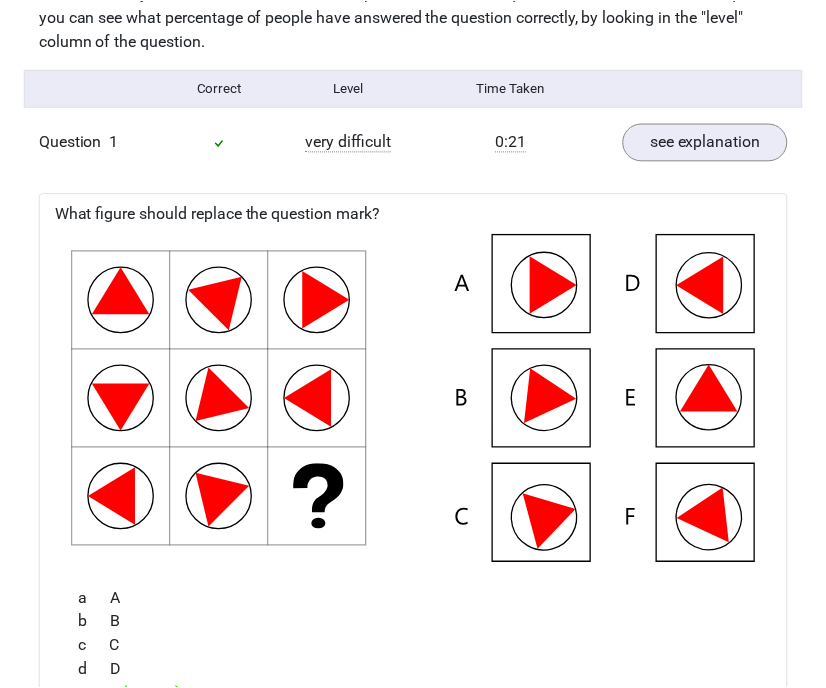 scroll, scrollTop: 1614, scrollLeft: 0, axis: vertical 